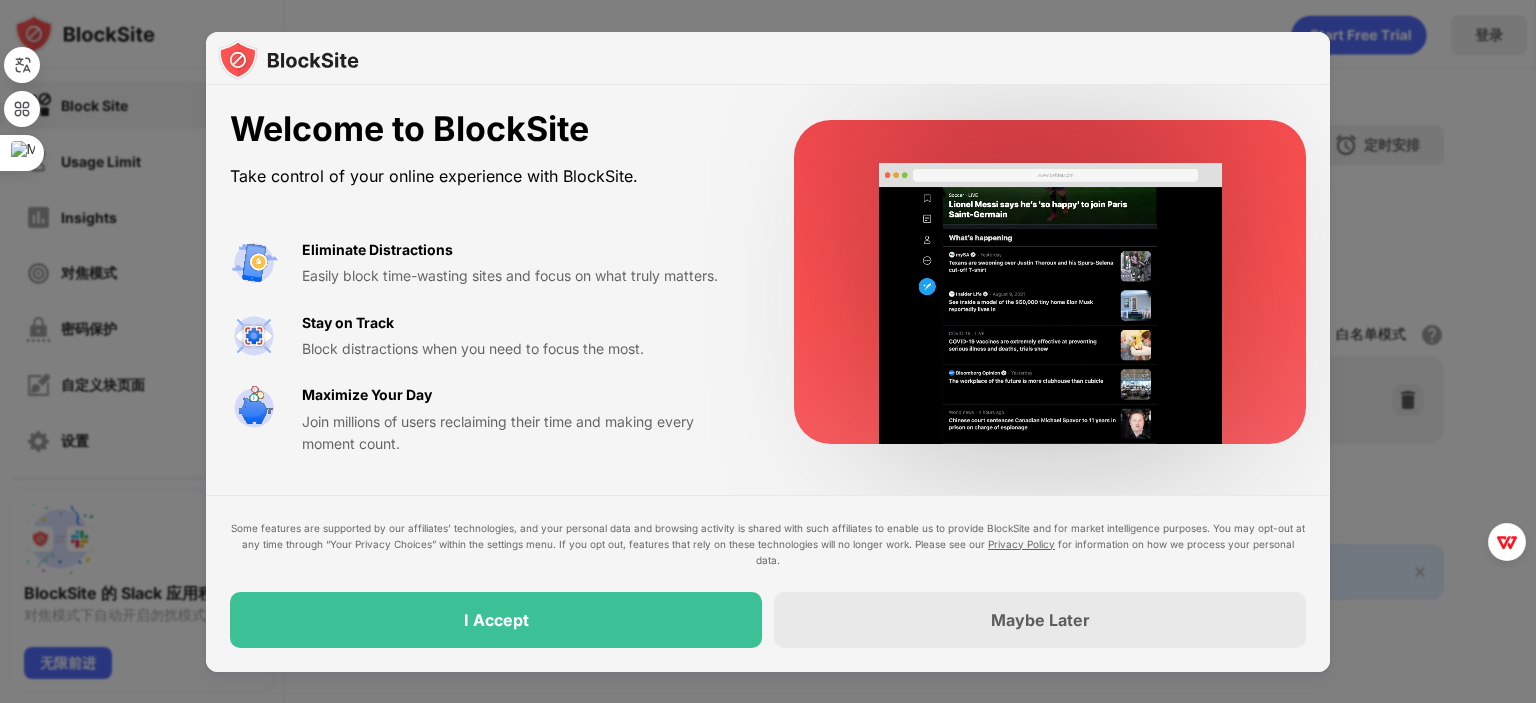 scroll, scrollTop: 0, scrollLeft: 0, axis: both 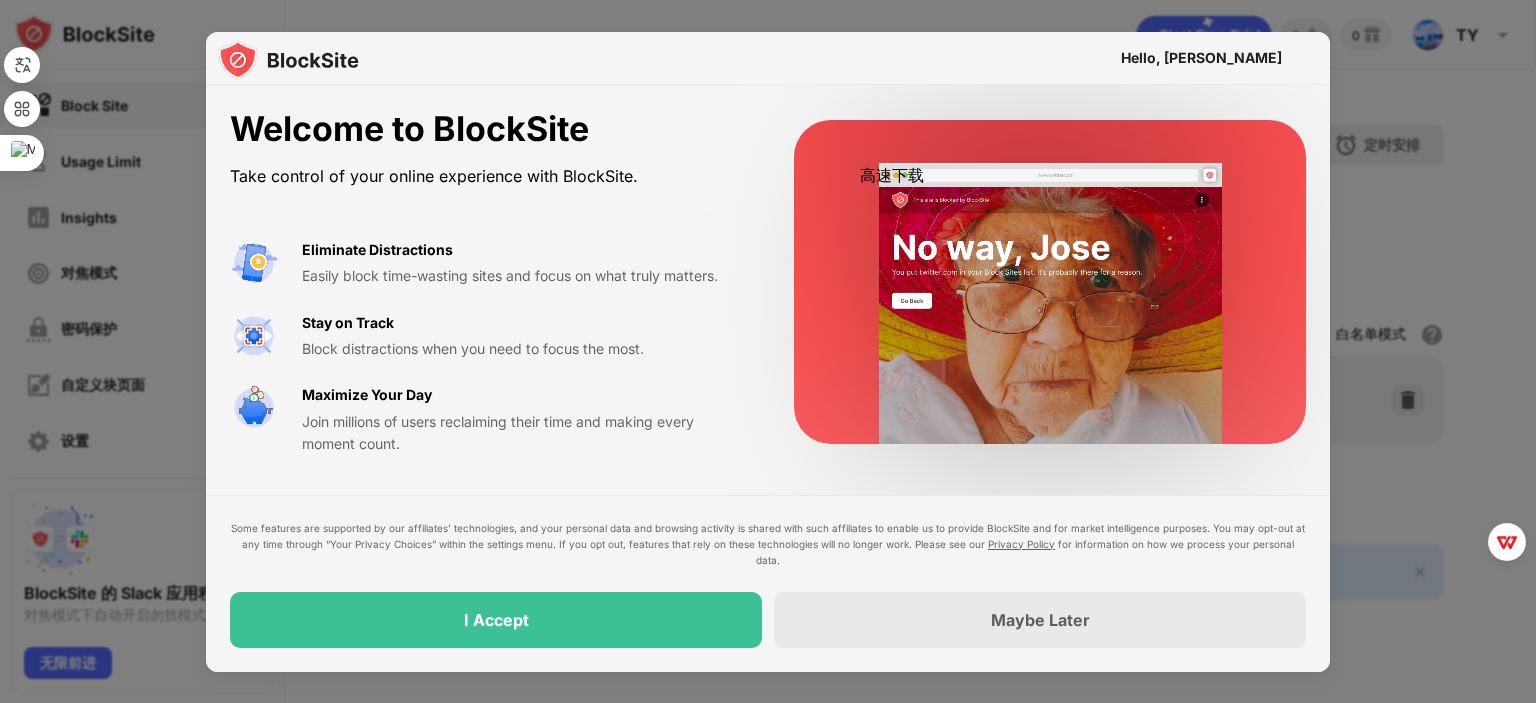 click on "Welcome to BlockSite Take control of your online experience with BlockSite. Eliminate Distractions Easily block time-wasting sites and focus on what truly matters. Stay on Track Block distractions when you need to focus the most. Maximize Your Day Join millions of users reclaiming their time and making every moment count." at bounding box center (768, 282) 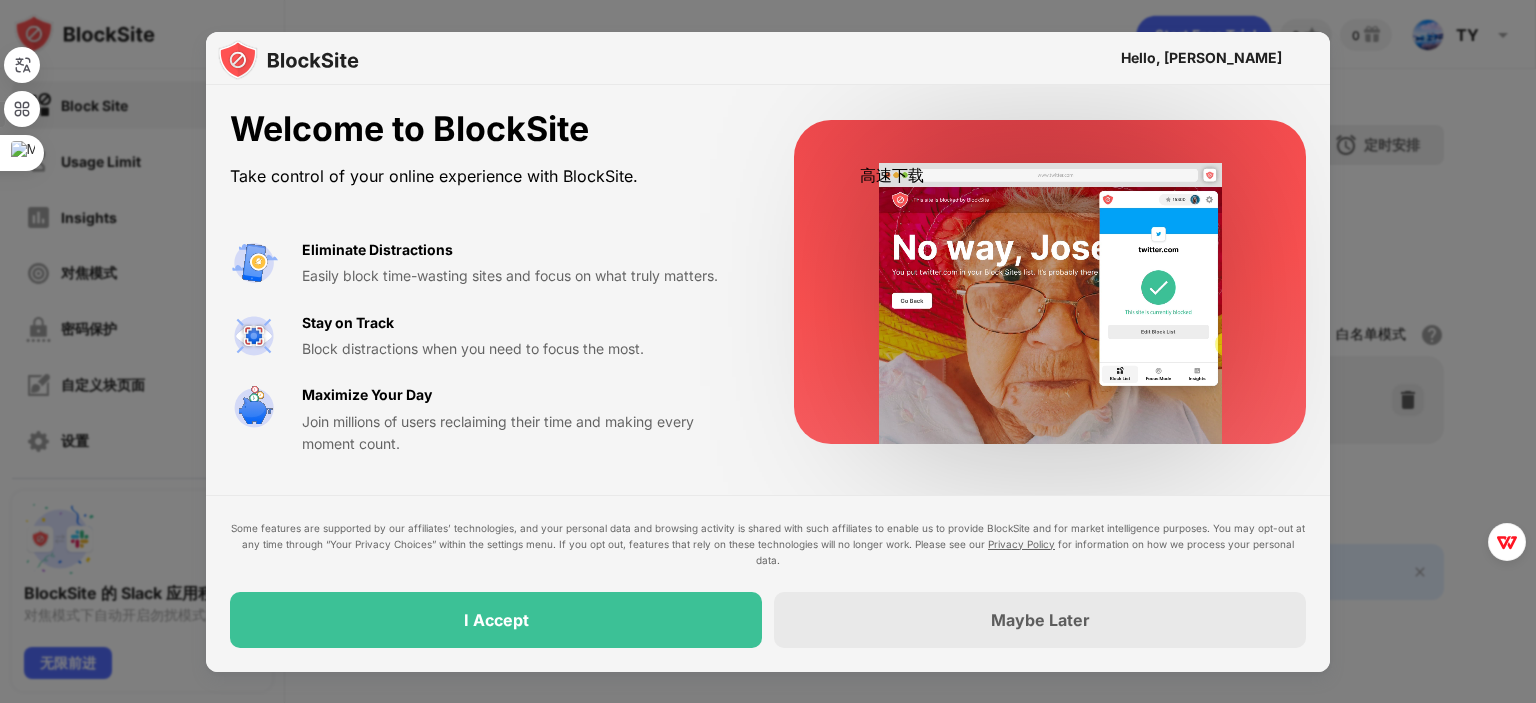 drag, startPoint x: 272, startPoint y: 131, endPoint x: 636, endPoint y: 311, distance: 406.07388 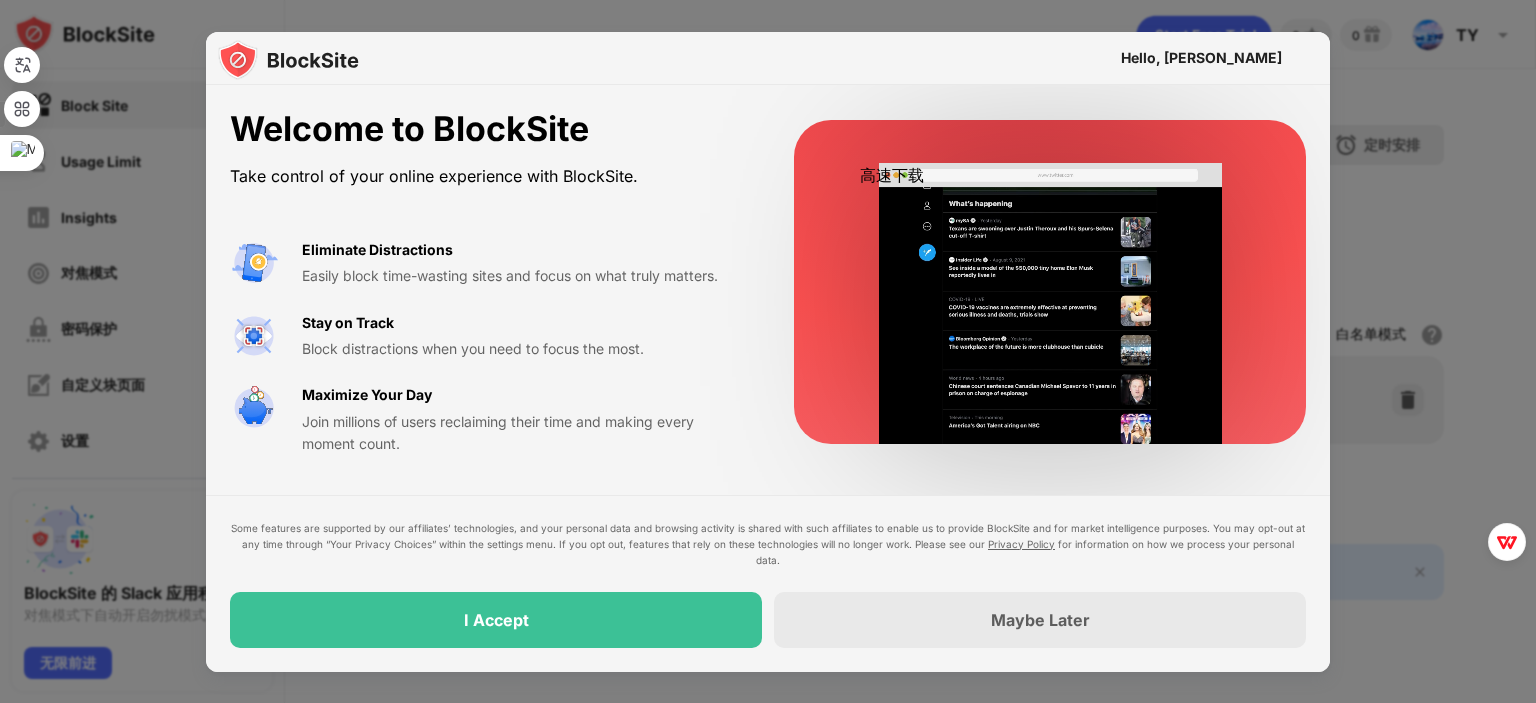 click on "Welcome to BlockSite Take control of your online experience with BlockSite. Eliminate Distractions Easily block time-wasting sites and focus on what truly matters. Stay on Track Block distractions when you need to focus the most. Maximize Your Day Join millions of users reclaiming their time and making every moment count." at bounding box center (488, 282) 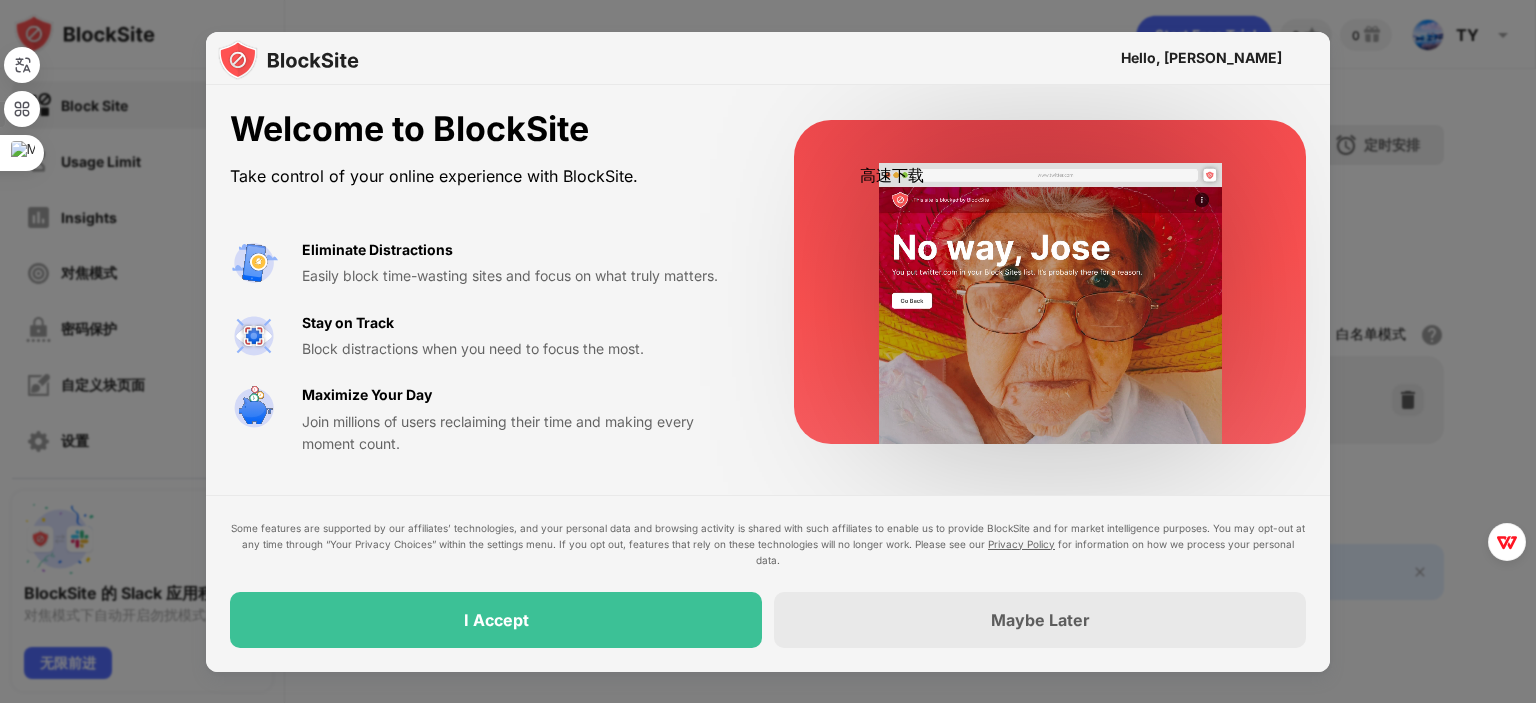 click on "Welcome to BlockSite Take control of your online experience with BlockSite. Eliminate Distractions Easily block time-wasting sites and focus on what truly matters. Stay on Track Block distractions when you need to focus the most. Maximize Your Day Join millions of users reclaiming their time and making every moment count." at bounding box center [768, 282] 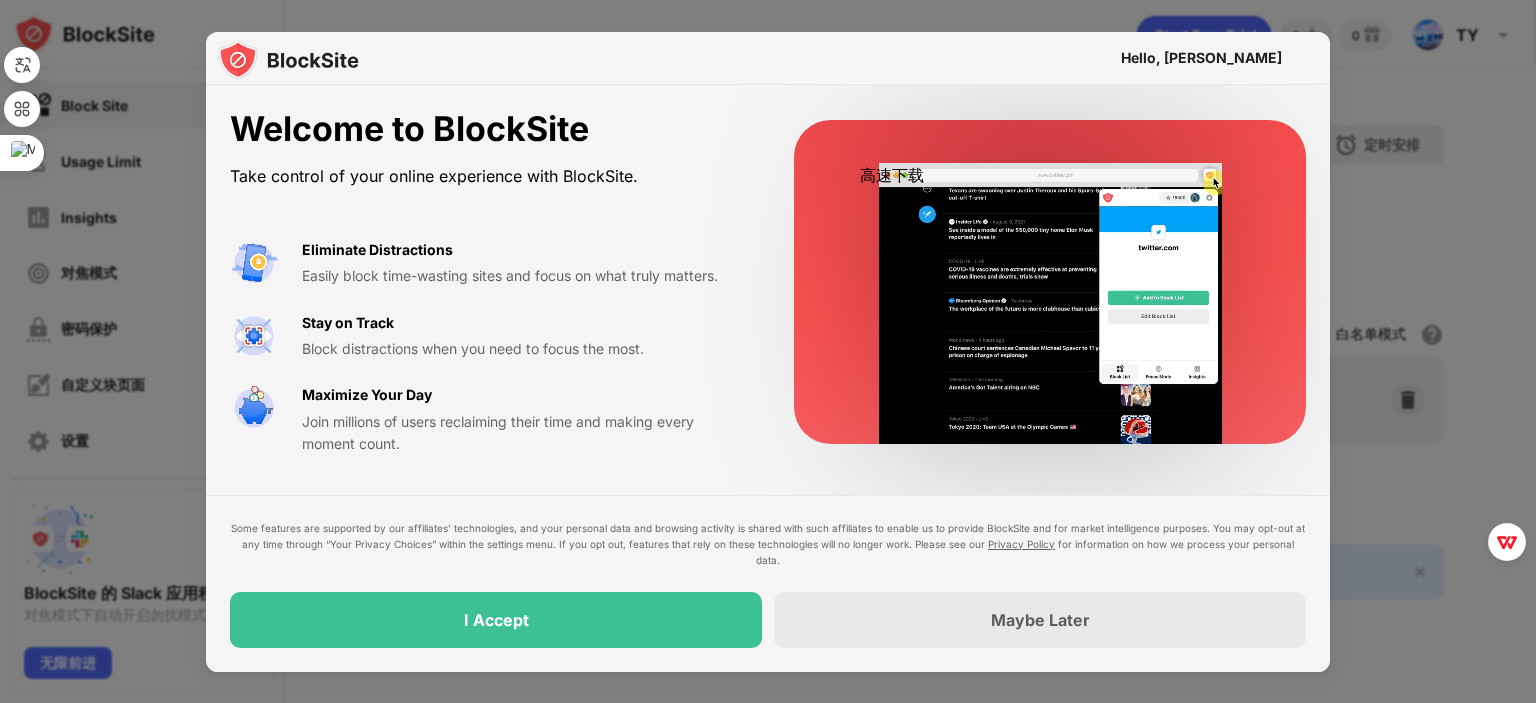 click on "Hello, [PERSON_NAME]" at bounding box center (1201, 58) 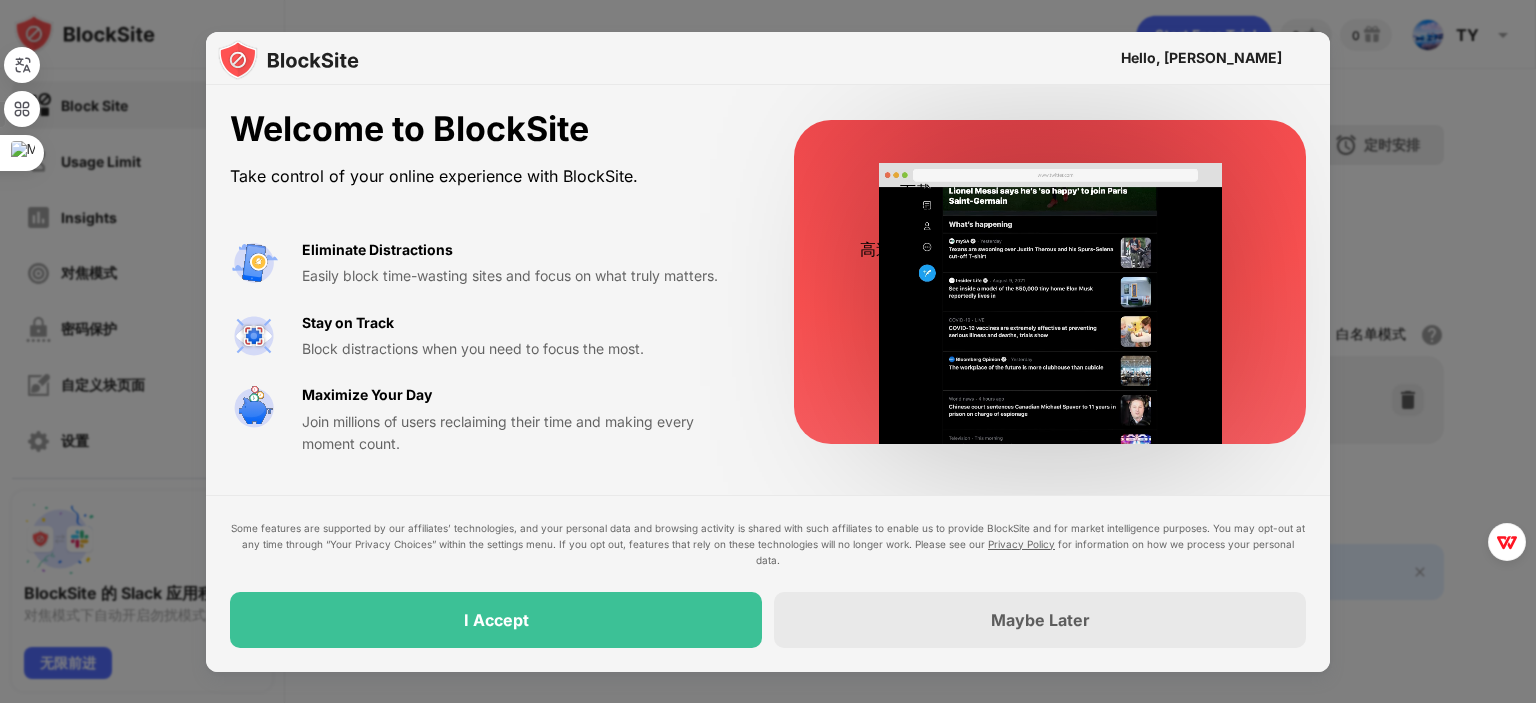 click at bounding box center (1050, 304) 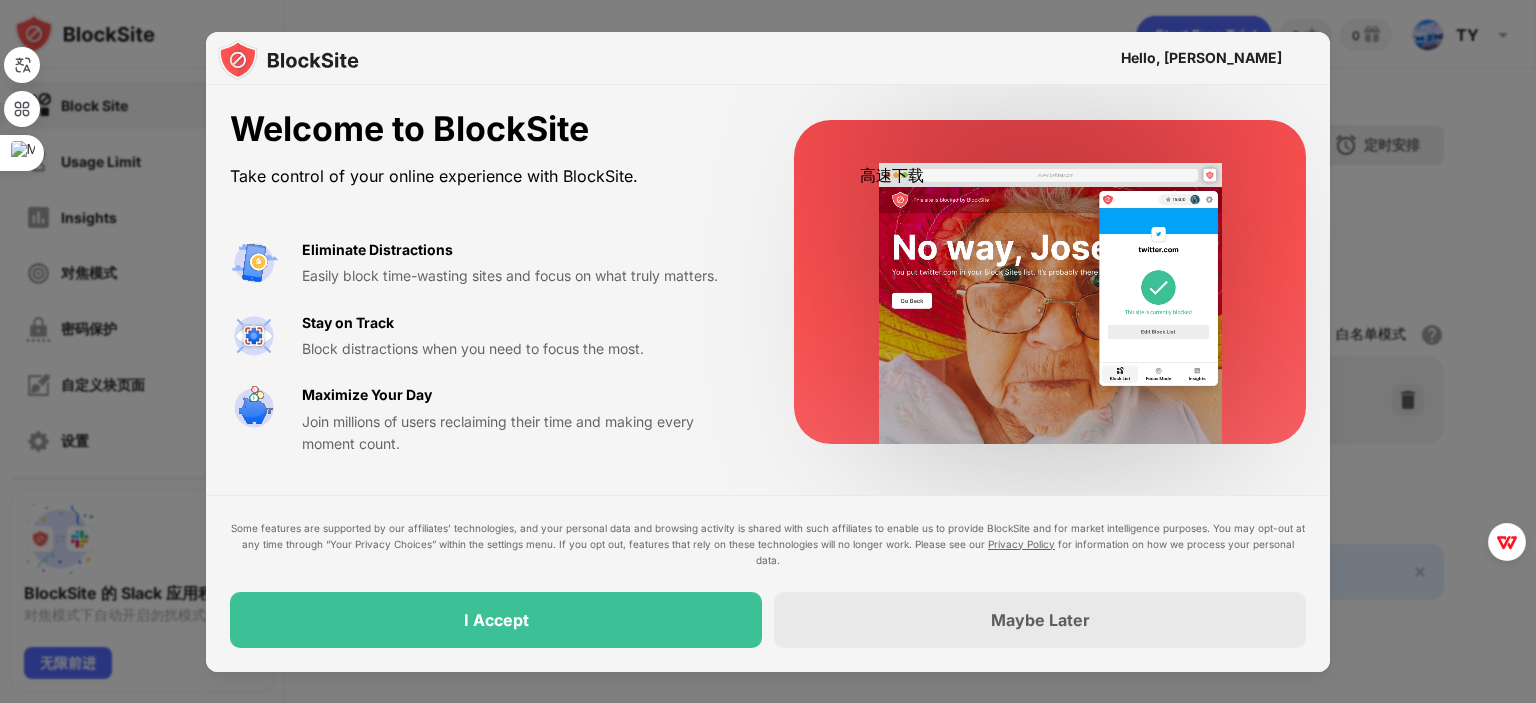 click at bounding box center (768, 703) 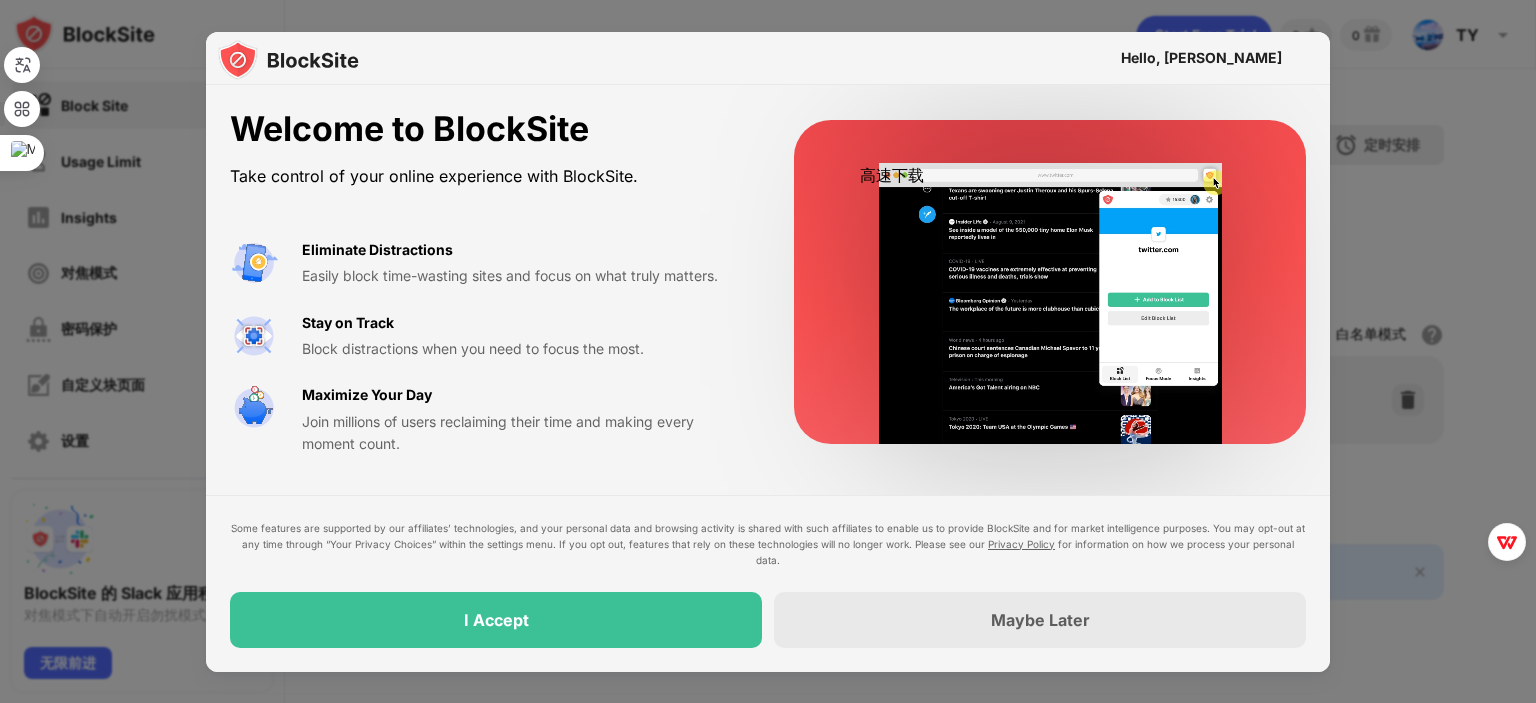 click on "随时将中文（简体）翻译为中文（简体）                   一律不翻译中文（简体）                   [DOMAIN_NAME][URL]" at bounding box center [160, 767] 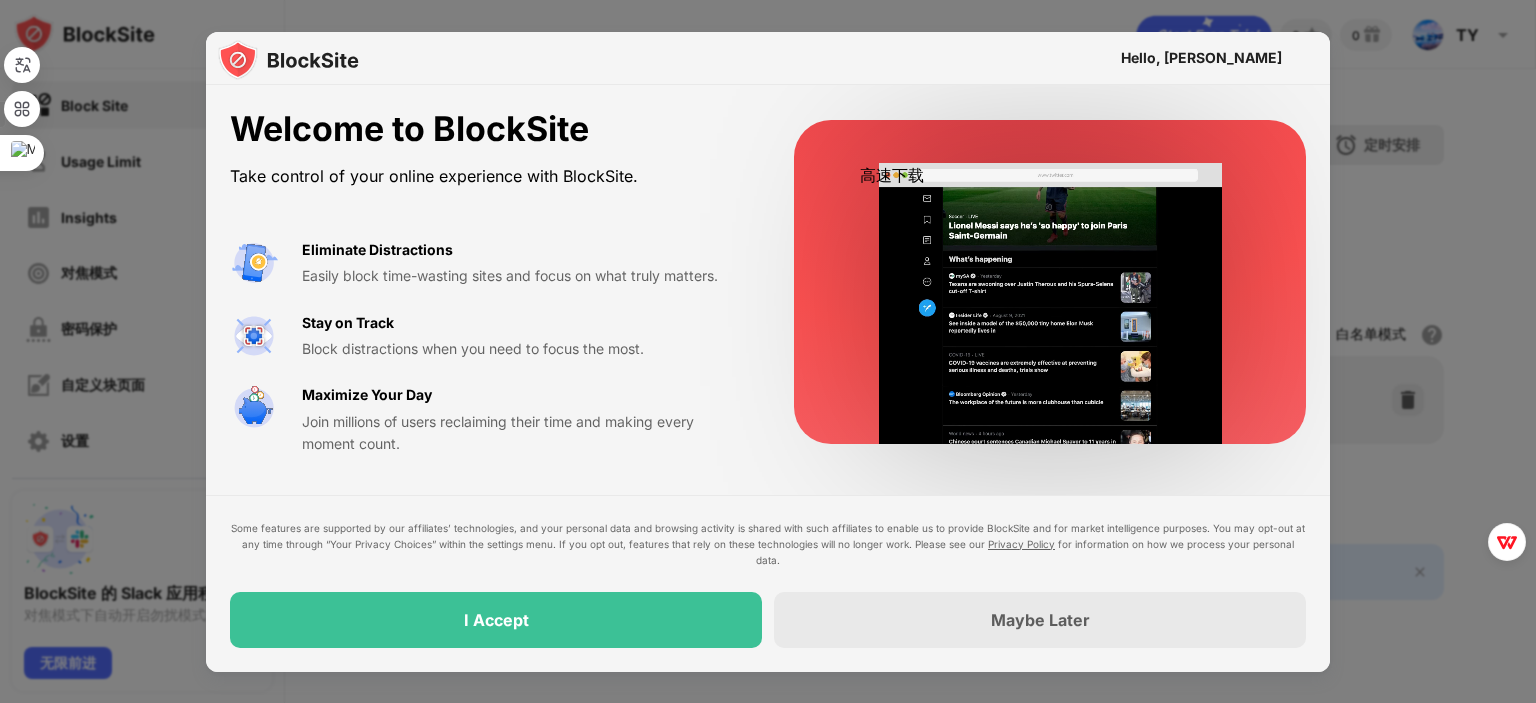 click on "随时将中文（简体）翻译为中文（简体）                   一律不翻译中文（简体）                   [DOMAIN_NAME][URL]" at bounding box center (160, 767) 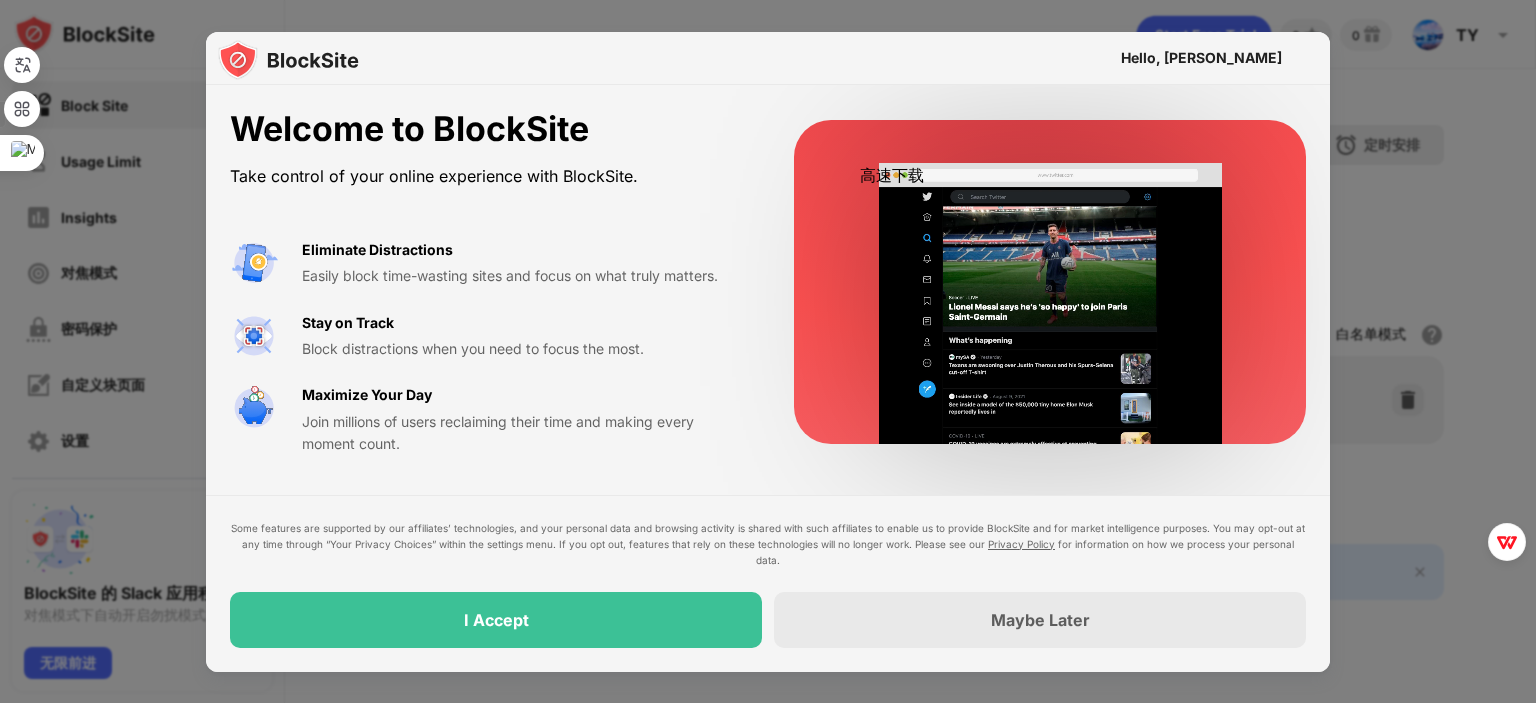 click at bounding box center [0, 747] 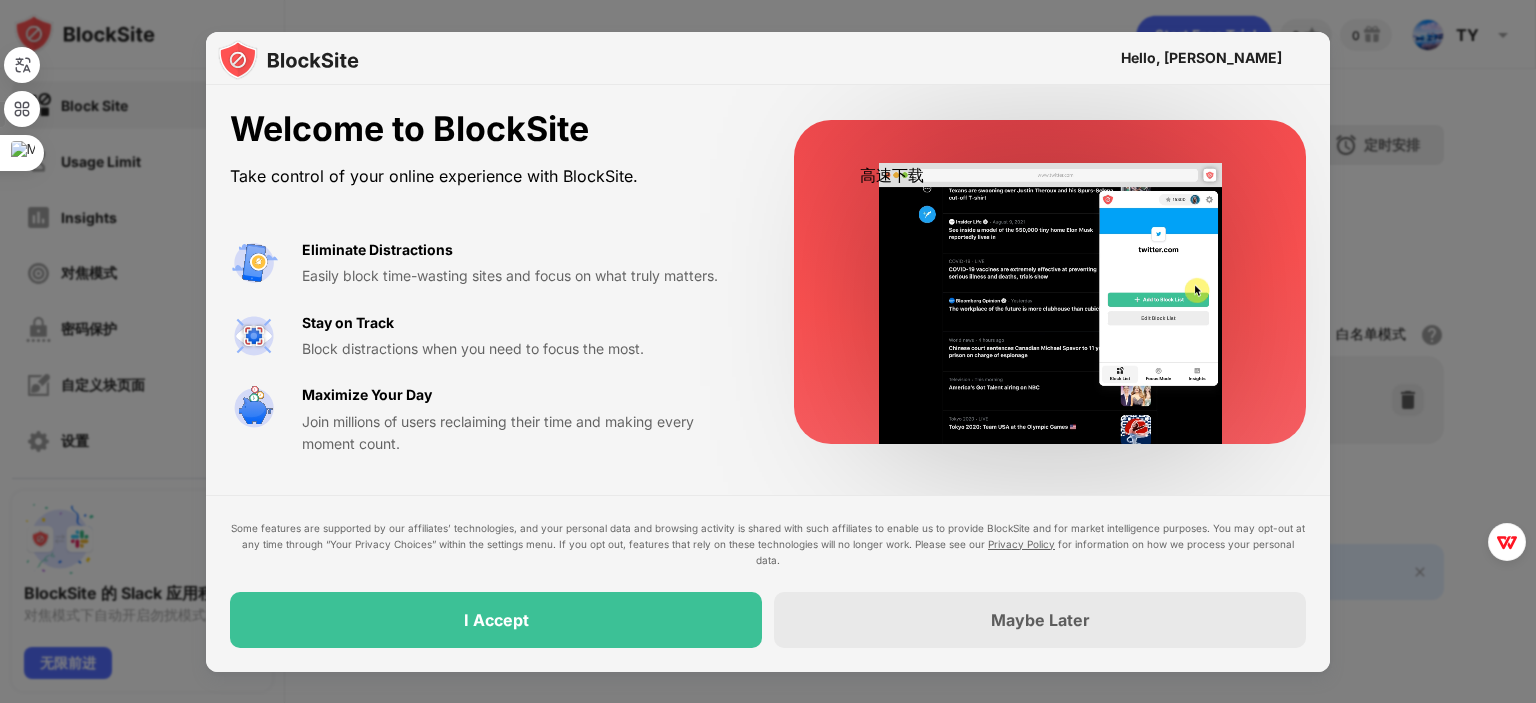 drag, startPoint x: 1137, startPoint y: 509, endPoint x: 1138, endPoint y: 499, distance: 10.049875 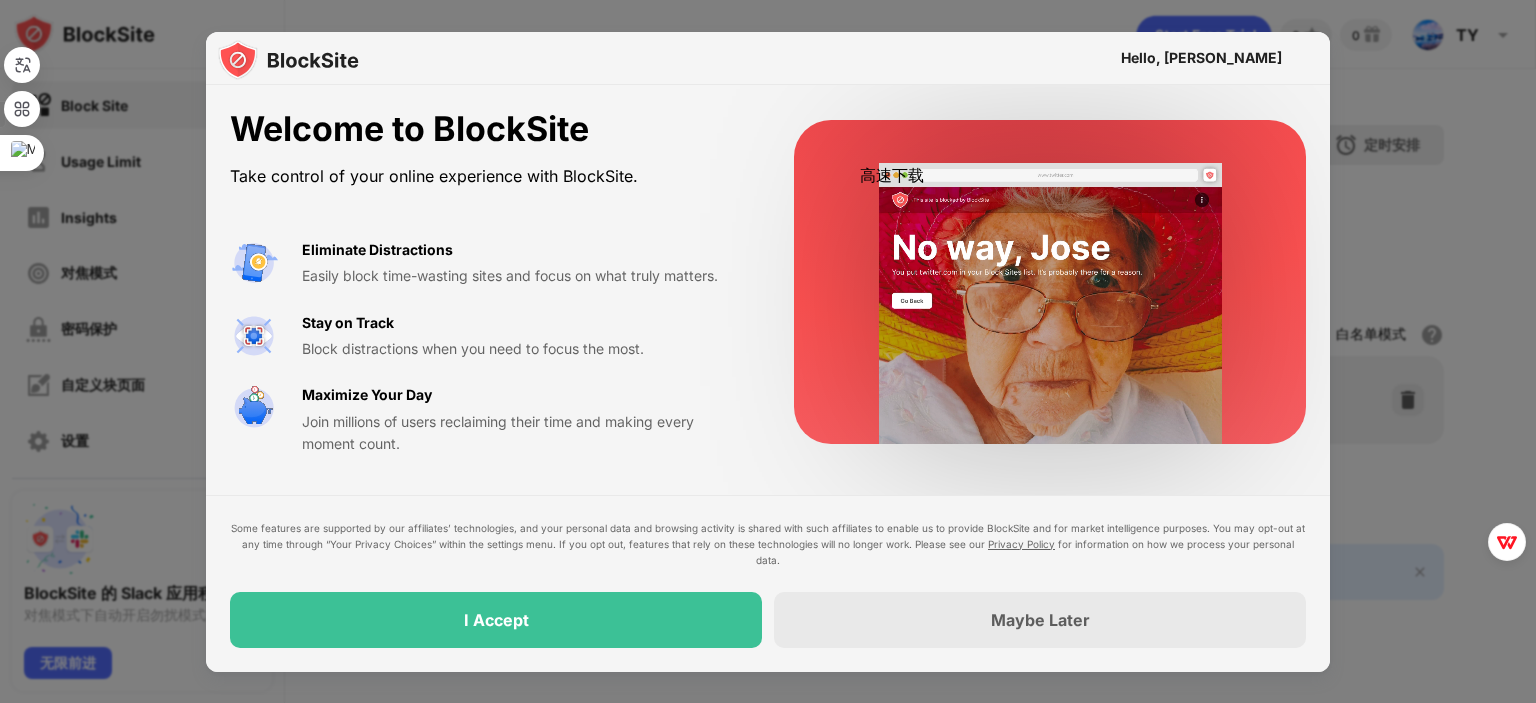 click on "Welcome to BlockSite Take control of your online experience with BlockSite. Eliminate Distractions Easily block time-wasting sites and focus on what truly matters. Stay on Track Block distractions when you need to focus the most. Maximize Your Day Join millions of users reclaiming their time and making every moment count. Some features are supported by our affiliates’ technologies, and your personal data and browsing activity is shared with such affiliates to enable us to provide BlockSite and for market intelligence purposes. You may opt-out at any time through “Your Privacy Choices” within the settings menu. If you opt out, features that rely on these technologies will no longer work. Please see our   Privacy Policy   for information on how we process your personal data. I Accept Maybe Later" at bounding box center (768, 378) 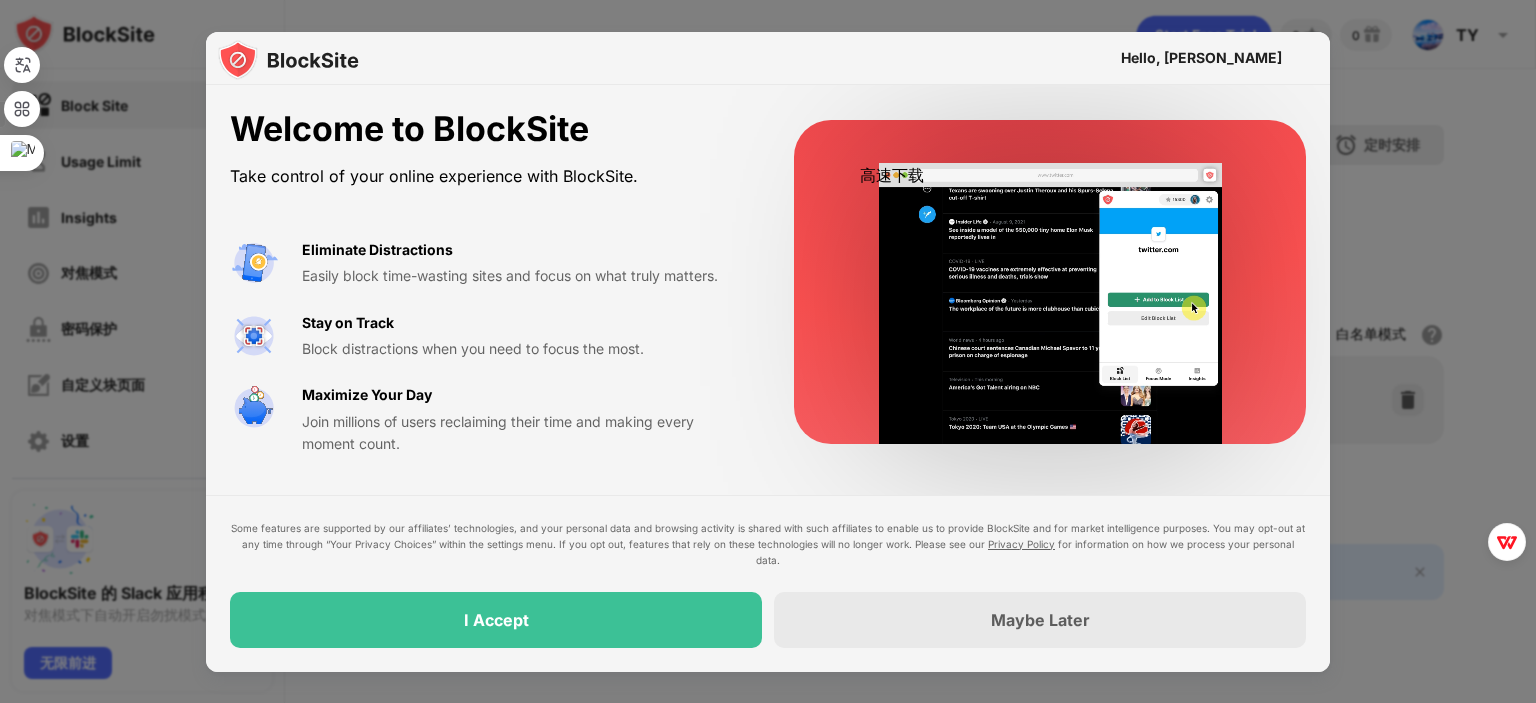 click on "Hello, [PERSON_NAME]" at bounding box center (768, 59) 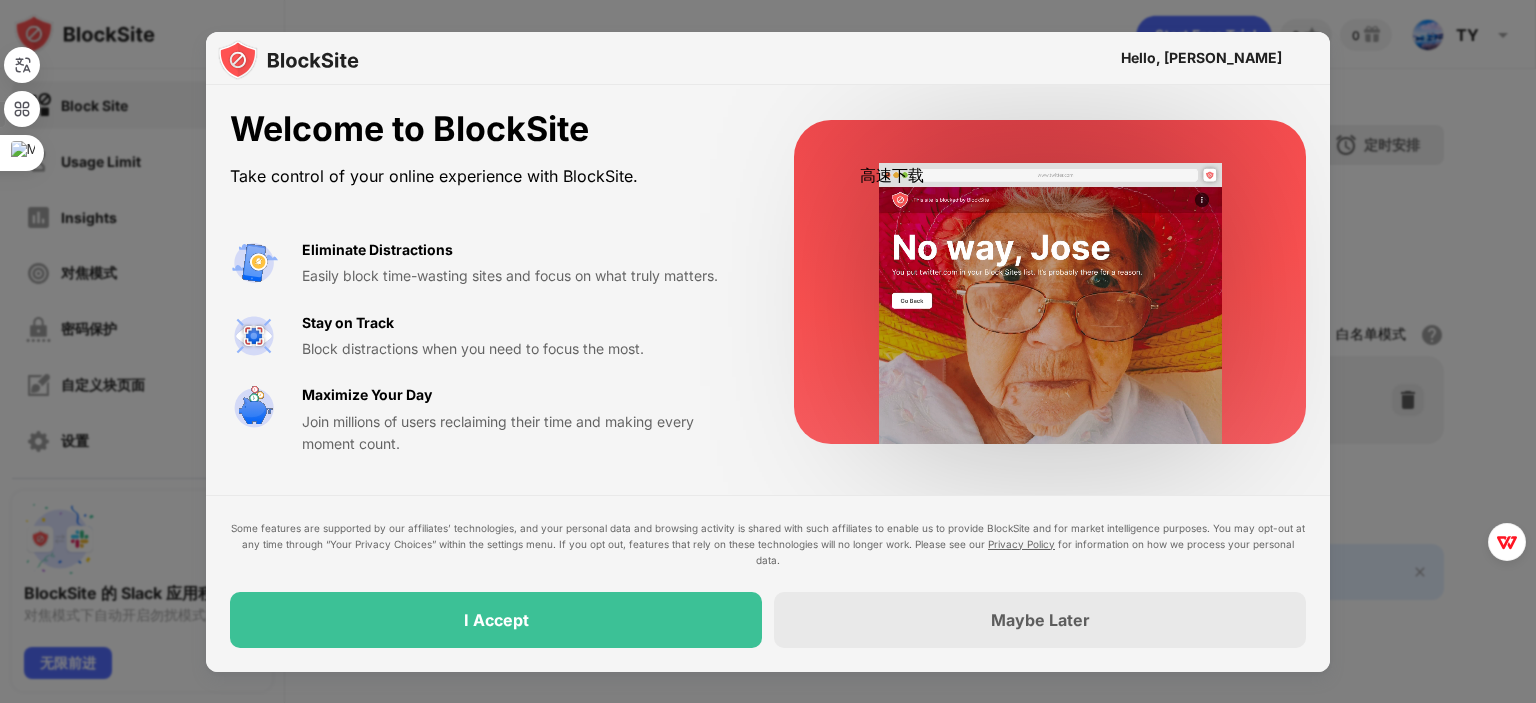 click on "Hello, [PERSON_NAME]" at bounding box center (768, 59) 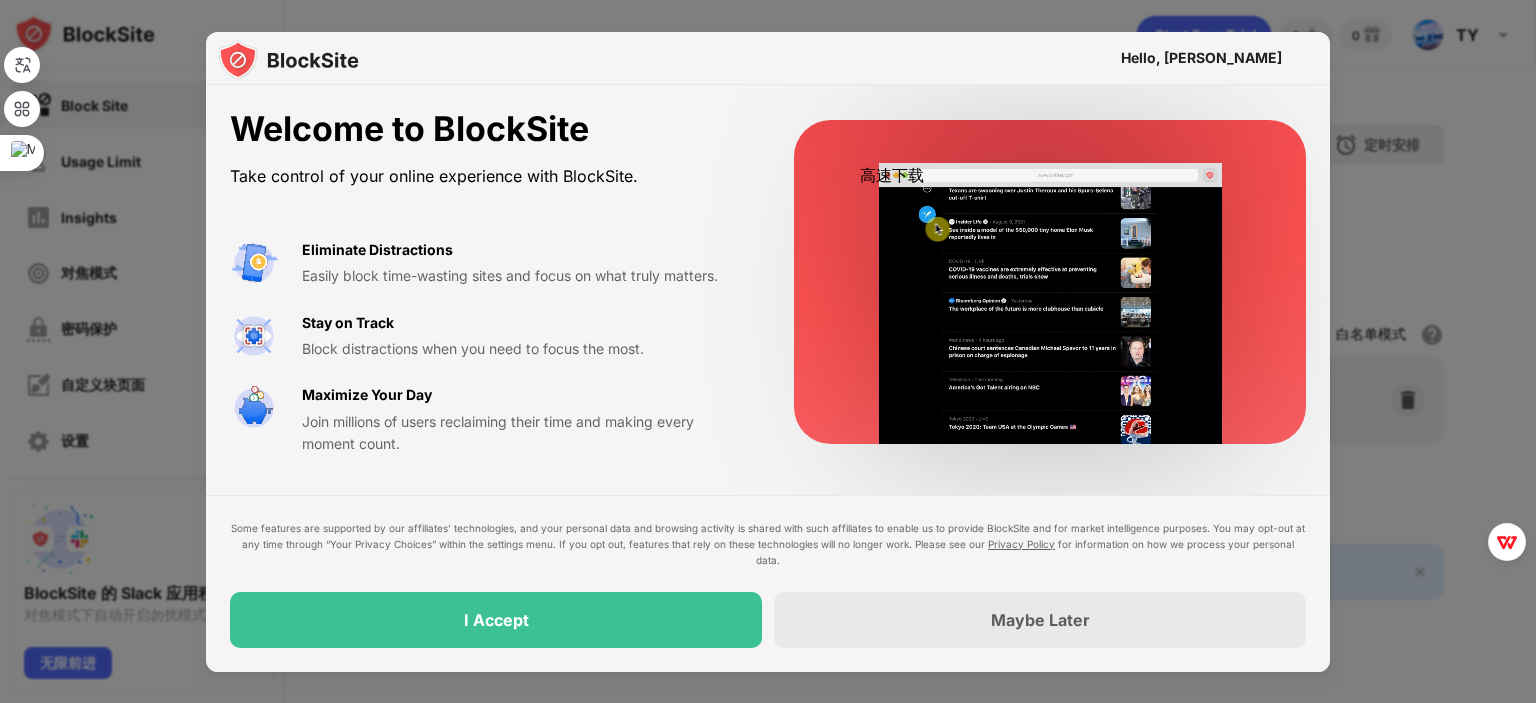 click on "翻译为中文（简体）" at bounding box center [160, 728] 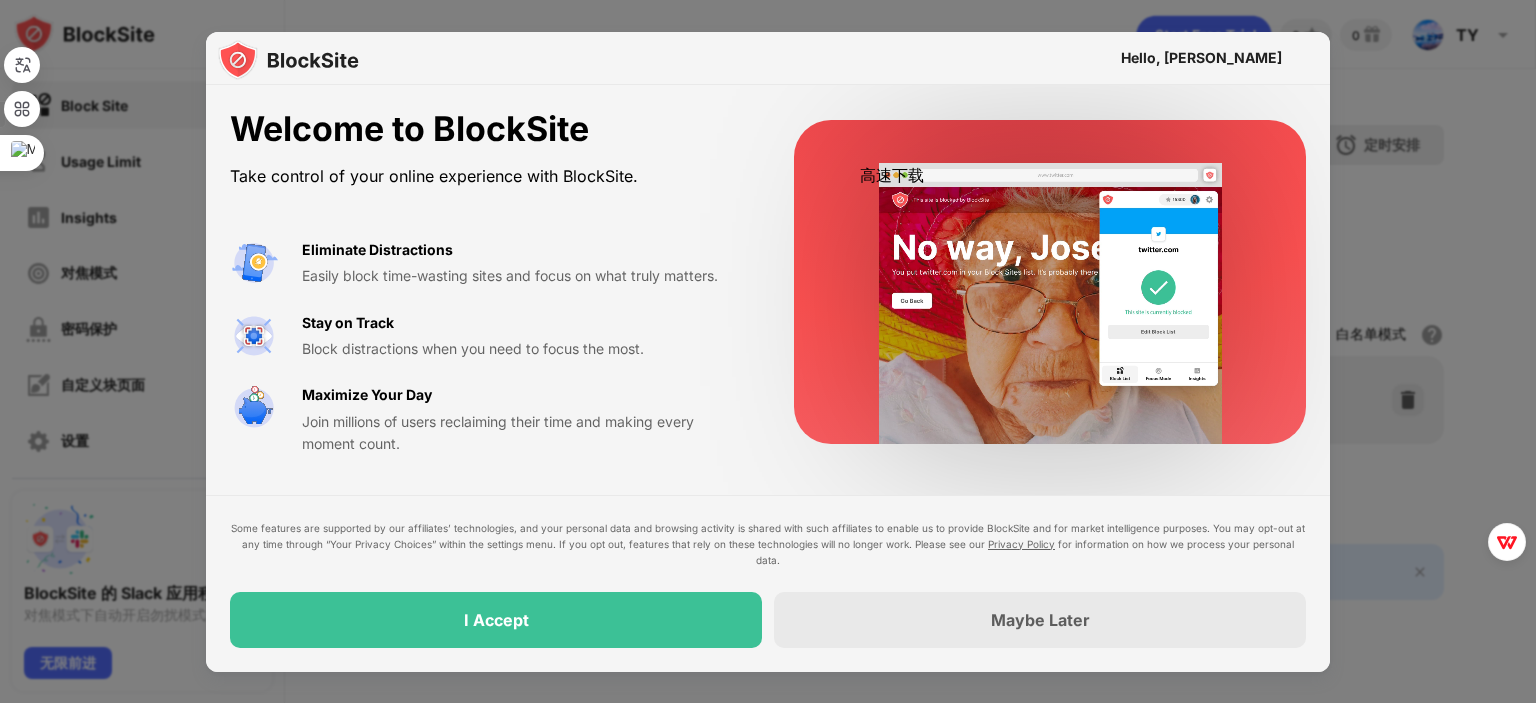 drag, startPoint x: 876, startPoint y: 0, endPoint x: 716, endPoint y: 11, distance: 160.37769 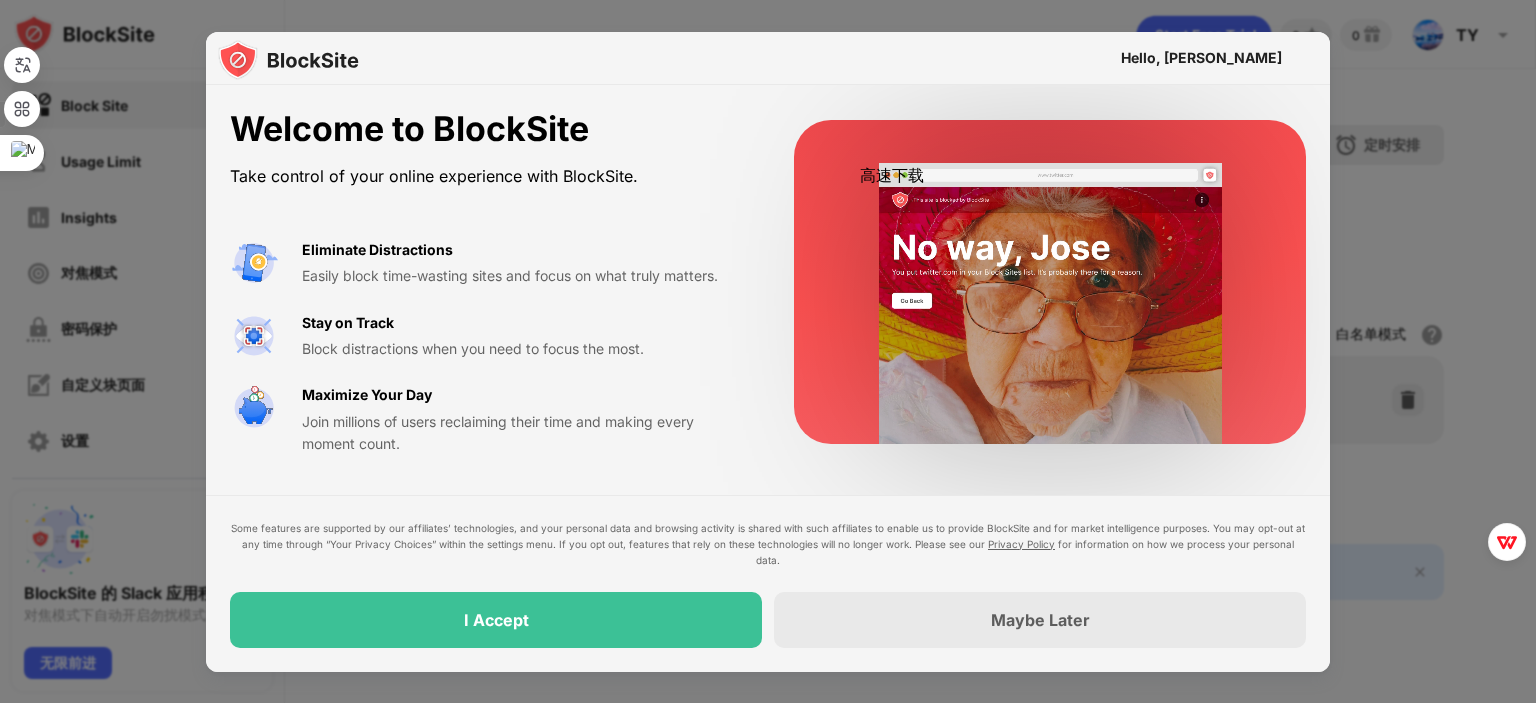 click at bounding box center [768, 351] 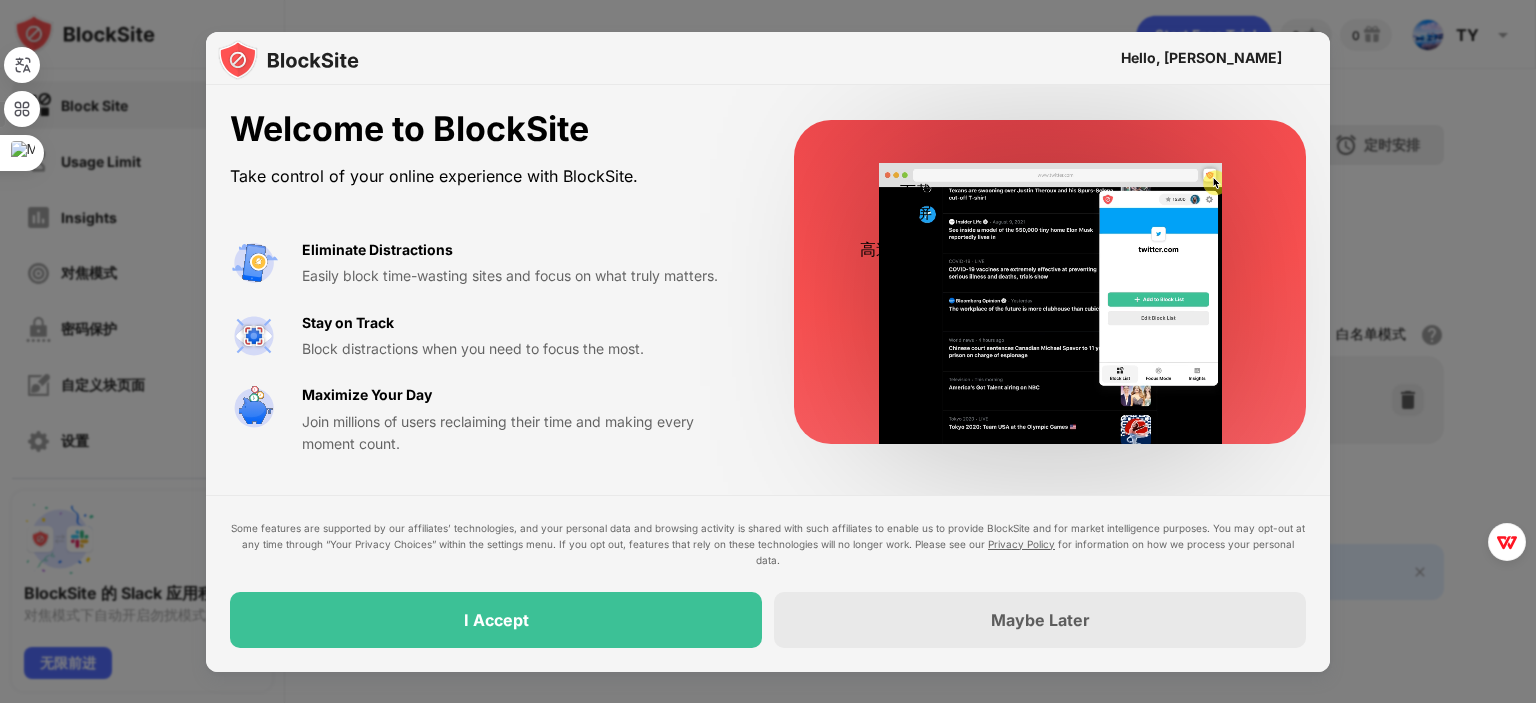 drag, startPoint x: 1078, startPoint y: 71, endPoint x: 1069, endPoint y: 170, distance: 99.40825 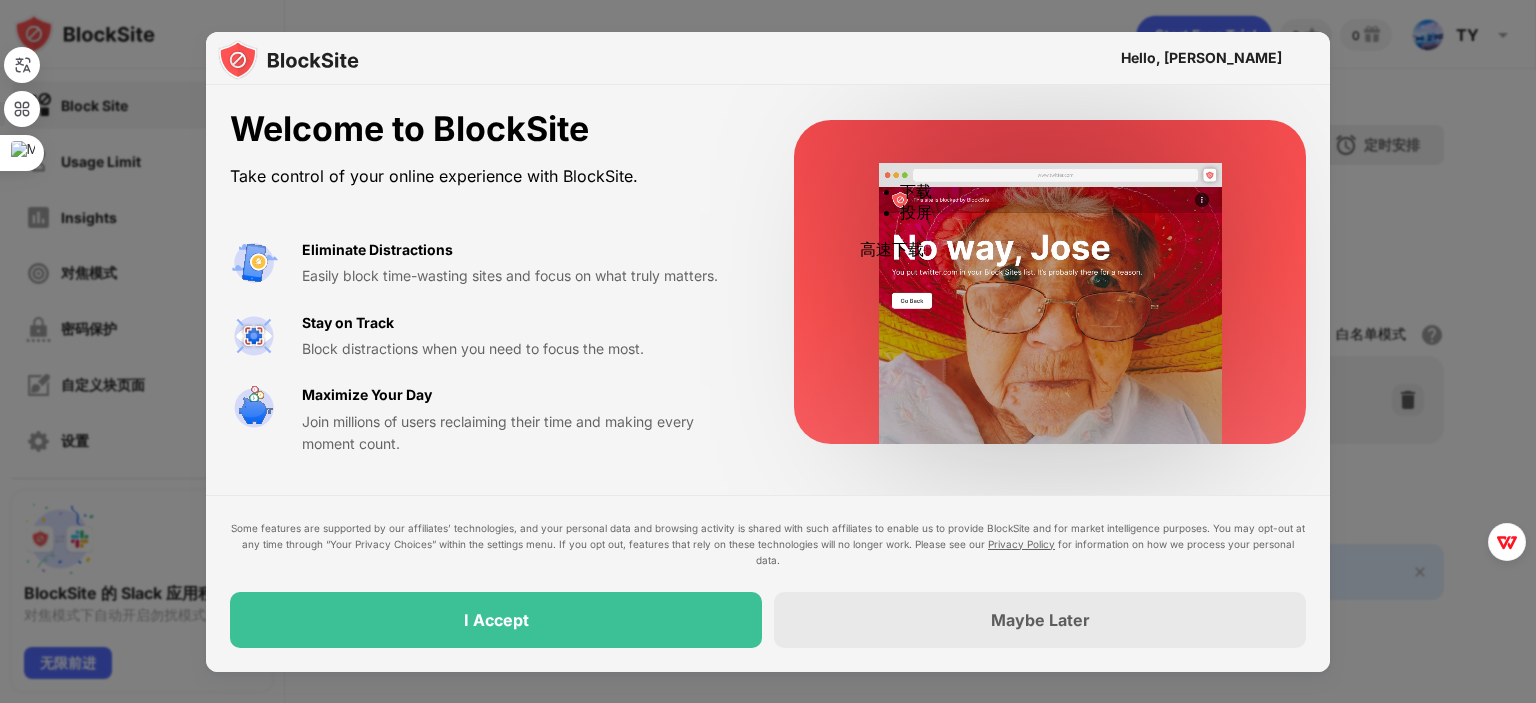 click on "Hello, [PERSON_NAME] Welcome to BlockSite Take control of your online experience with BlockSite. Eliminate Distractions Easily block time-wasting sites and focus on what truly matters. Stay on Track Block distractions when you need to focus the most. Maximize Your Day Join millions of users reclaiming their time and making every moment count. Some features are supported by our affiliates’ technologies, and your personal data and browsing activity is shared with such affiliates to enable us to provide BlockSite and for market intelligence purposes. You may opt-out at any time through “Your Privacy Choices” within the settings menu. If you opt out, features that rely on these technologies will no longer work. Please see our   Privacy Policy   for information on how we process your personal data. I Accept Maybe Later" at bounding box center (768, 352) 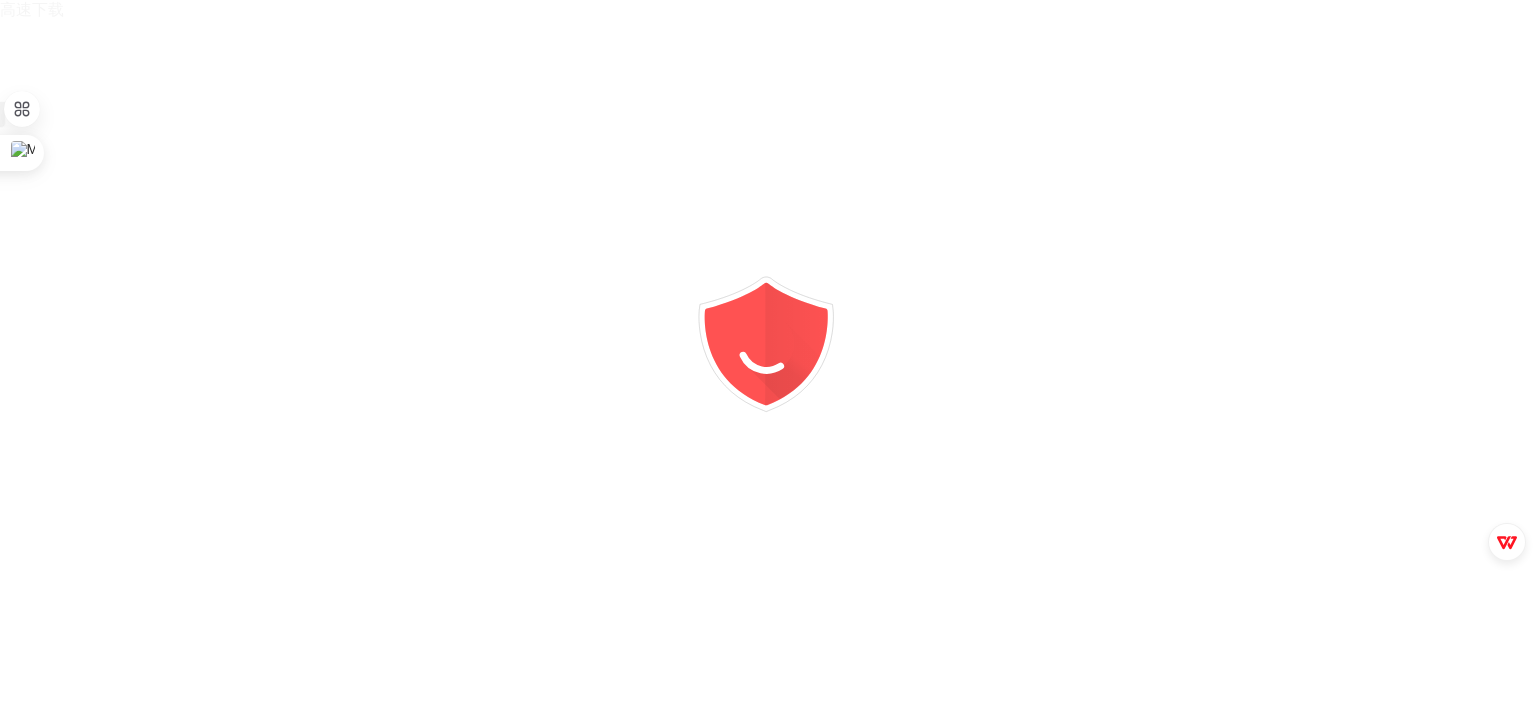 scroll, scrollTop: 0, scrollLeft: 0, axis: both 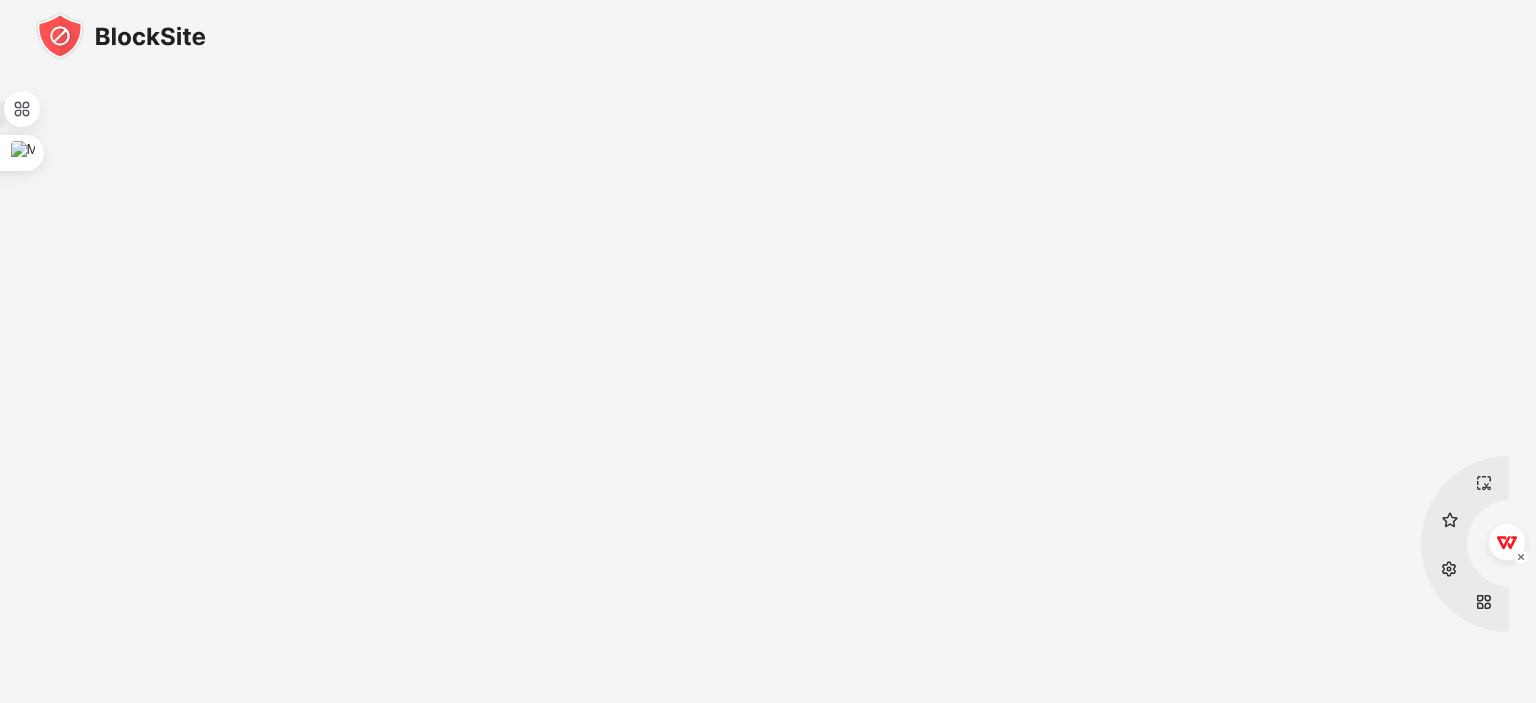 click at bounding box center (1507, 542) 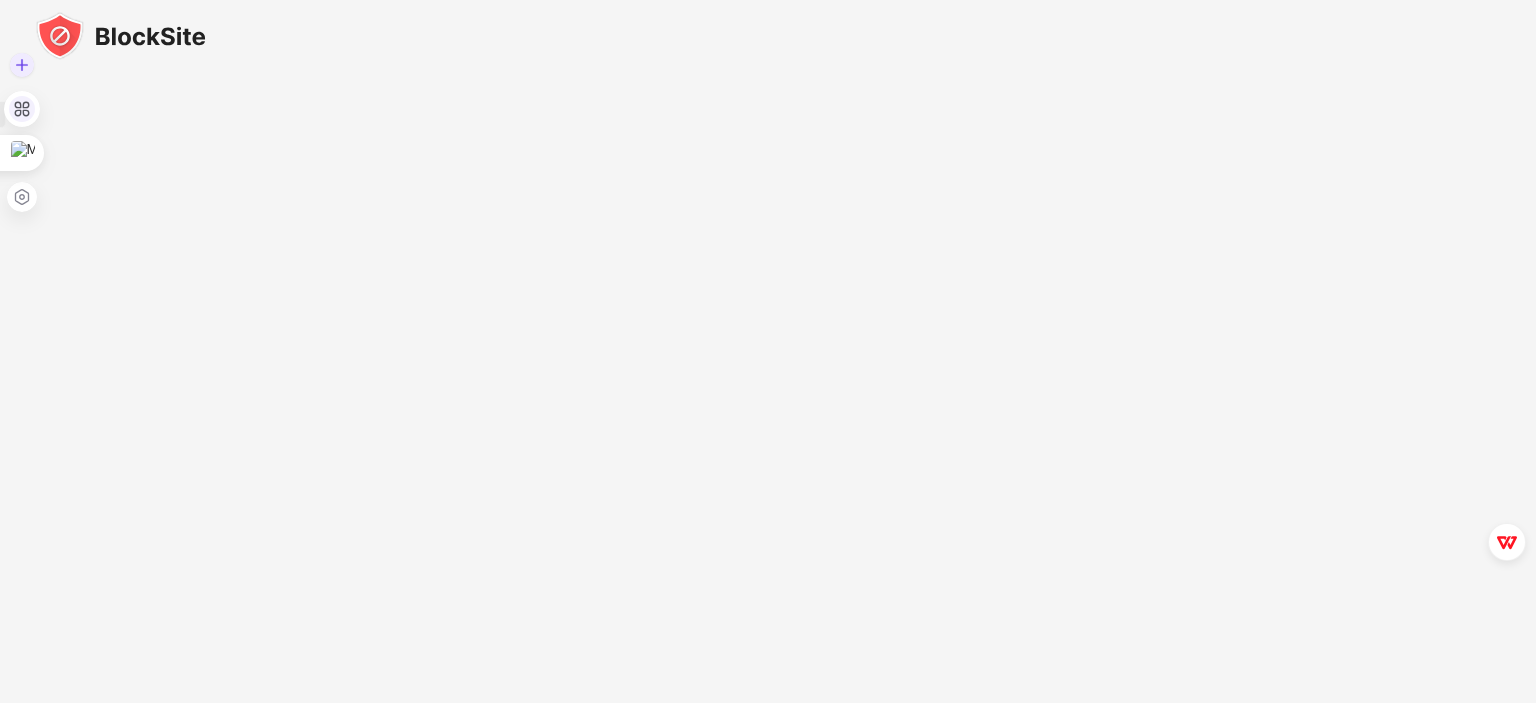 click 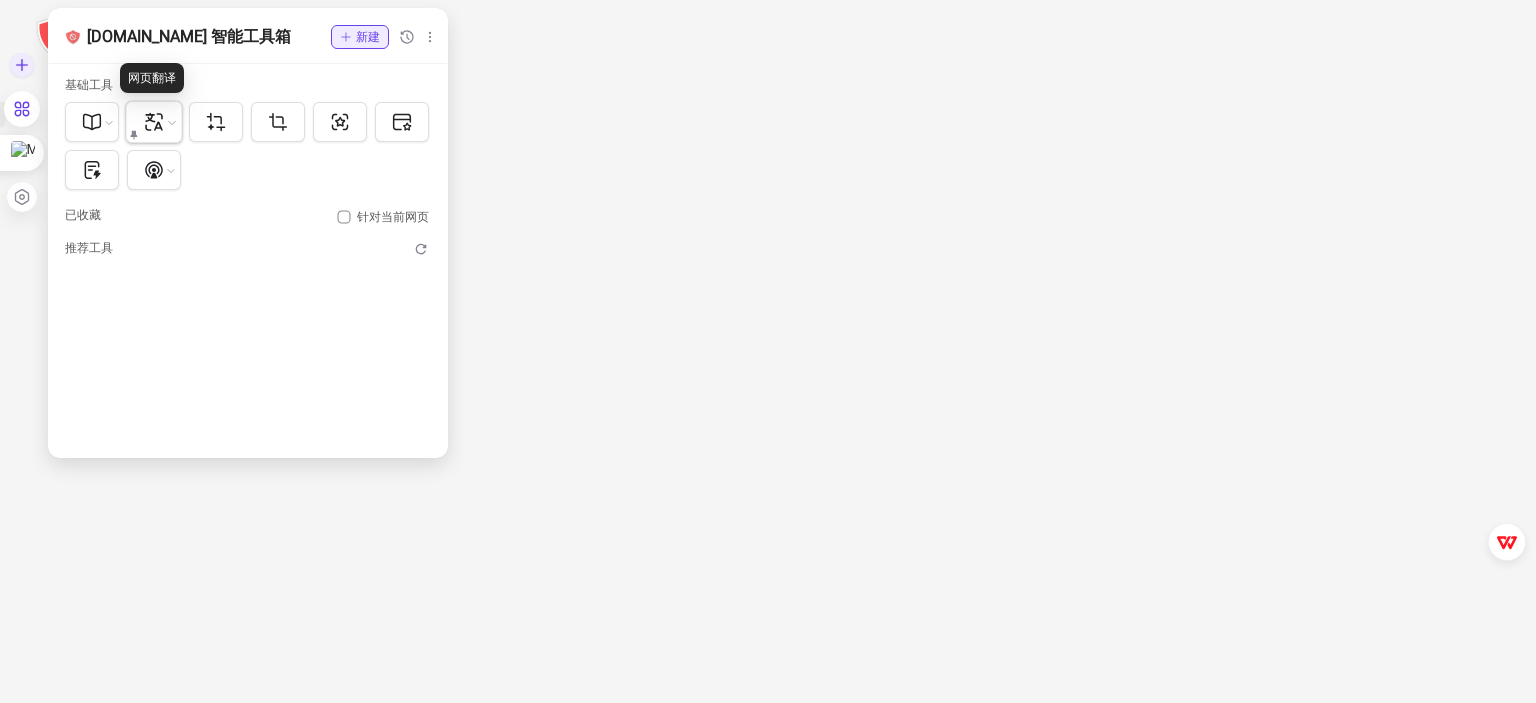 click 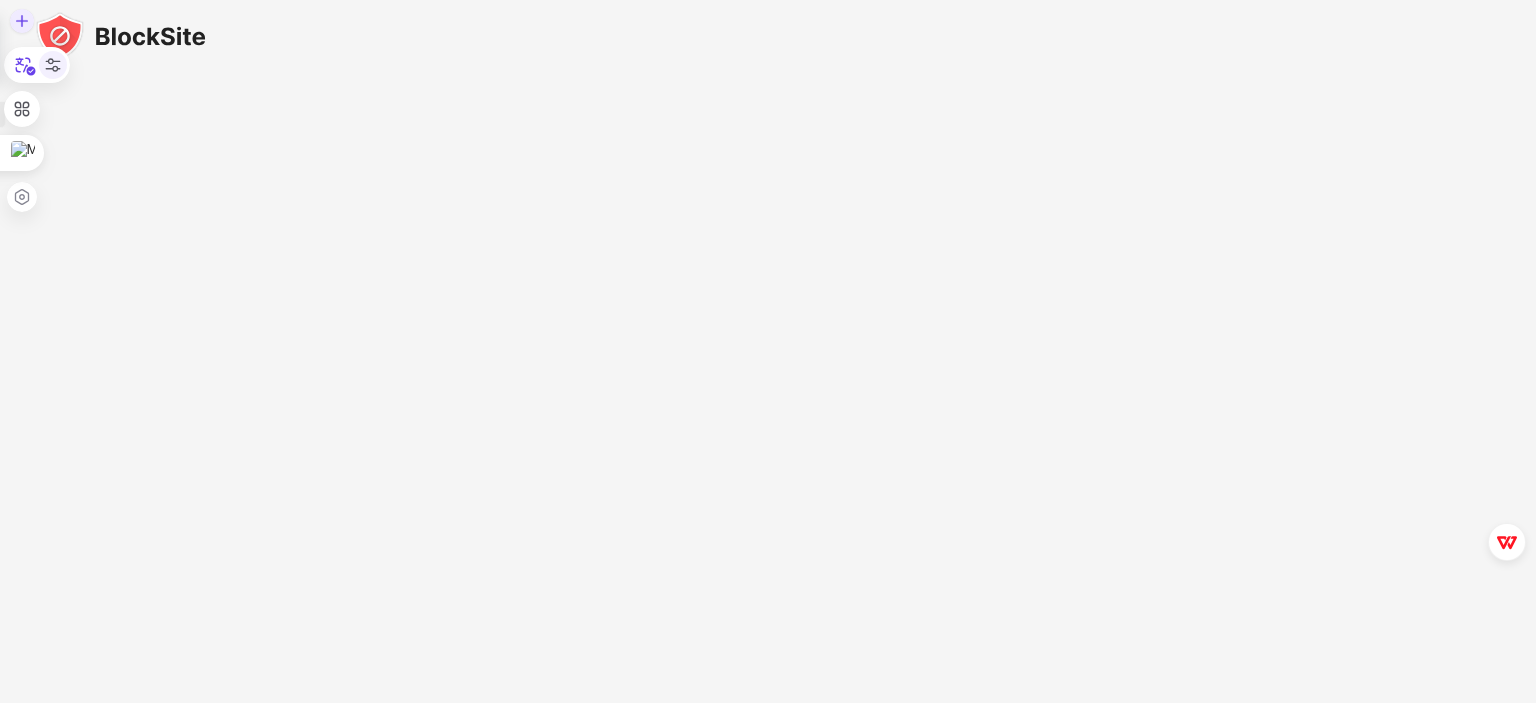 click 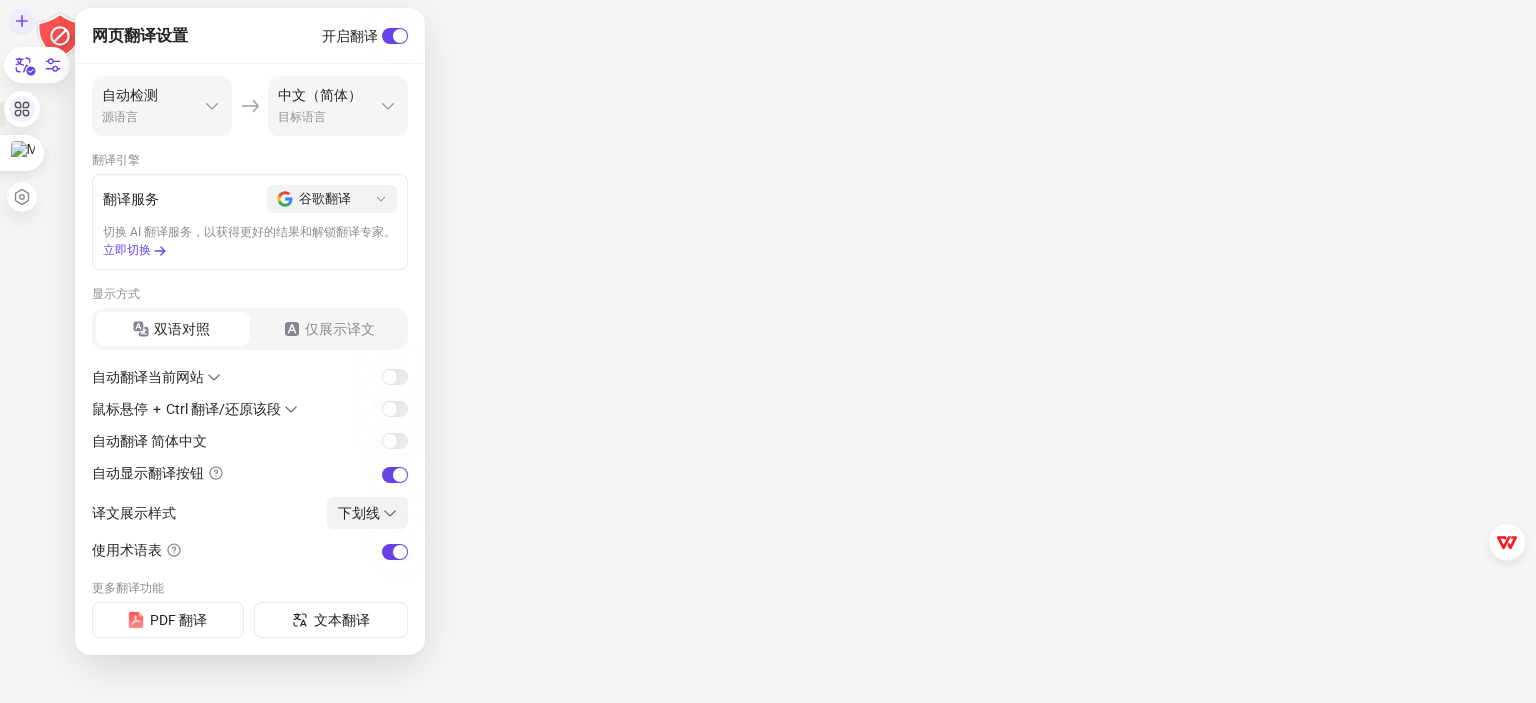 click at bounding box center [22, 109] 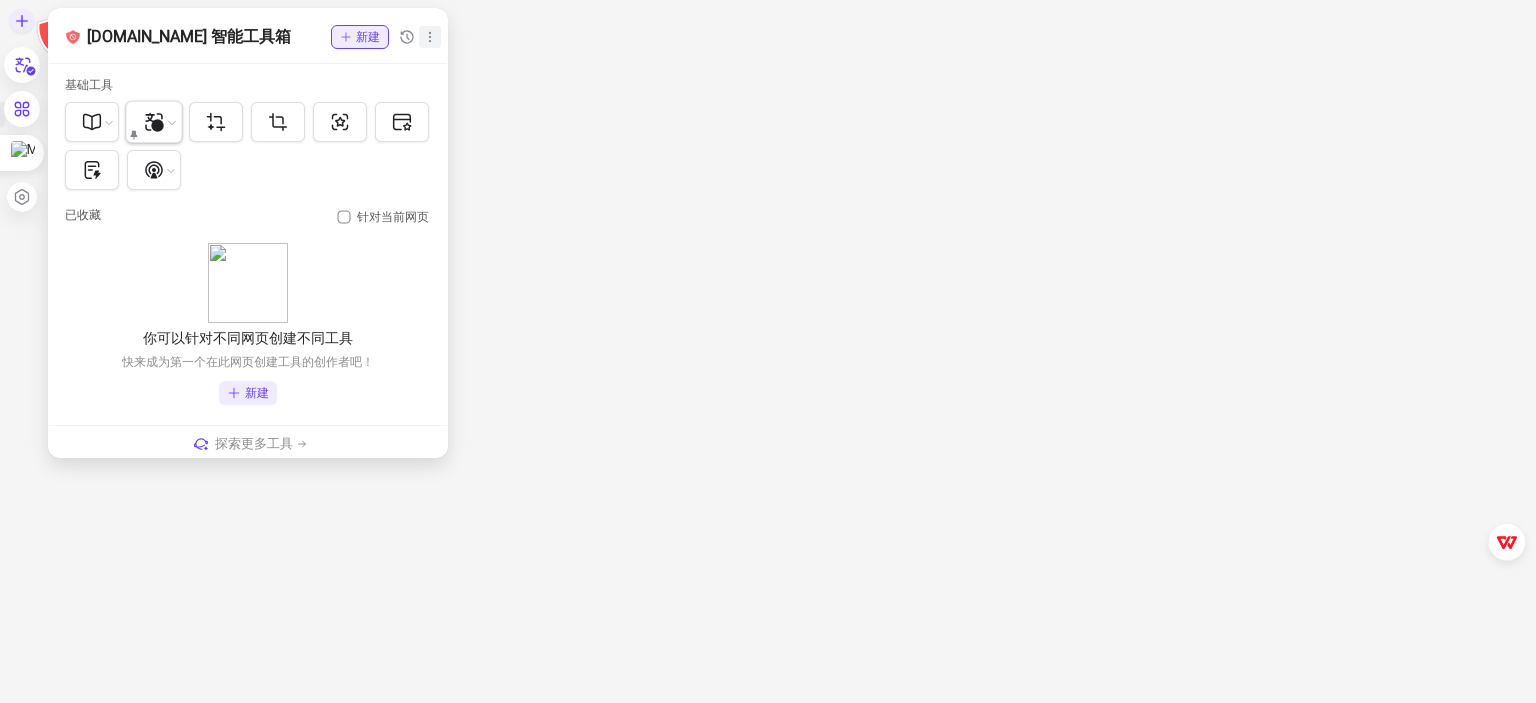 click at bounding box center [430, 37] 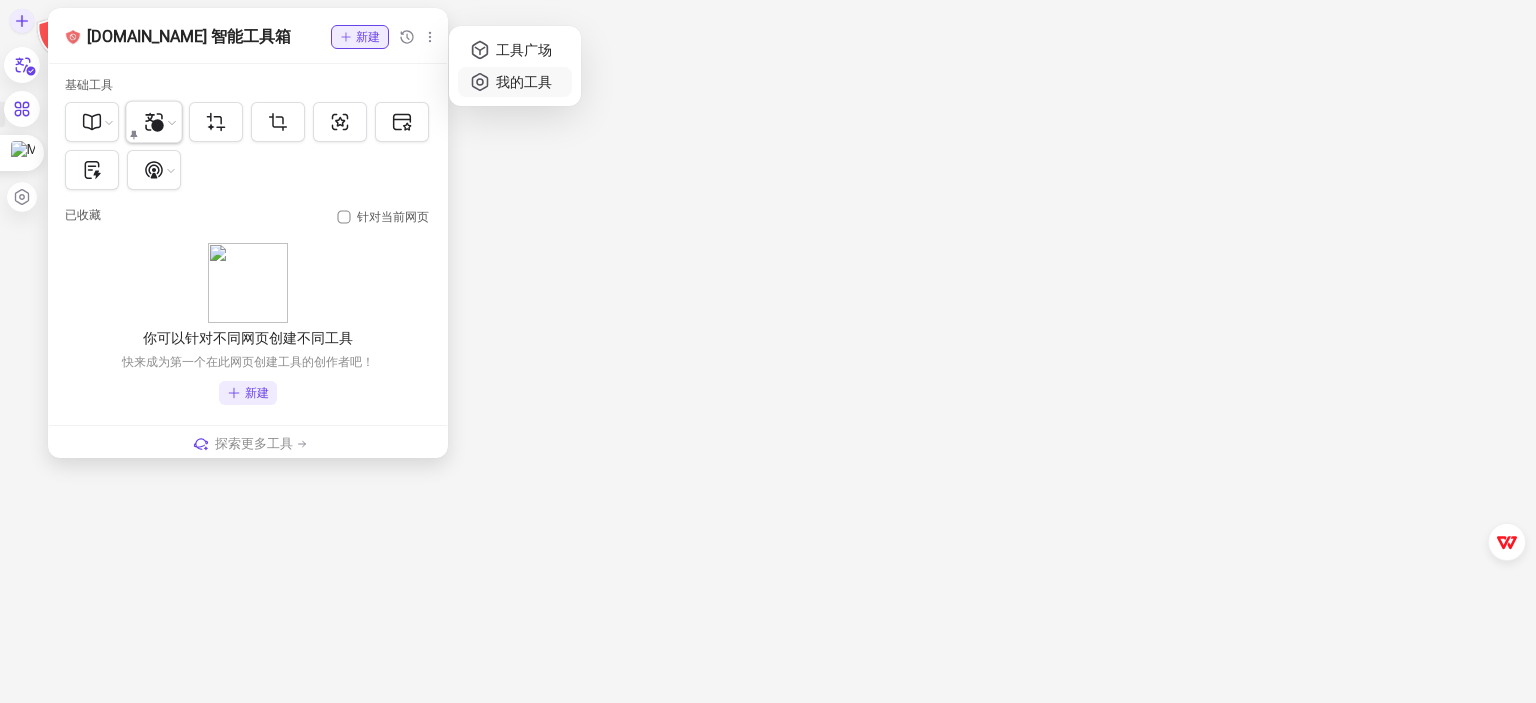click on "我的工具" at bounding box center [515, 82] 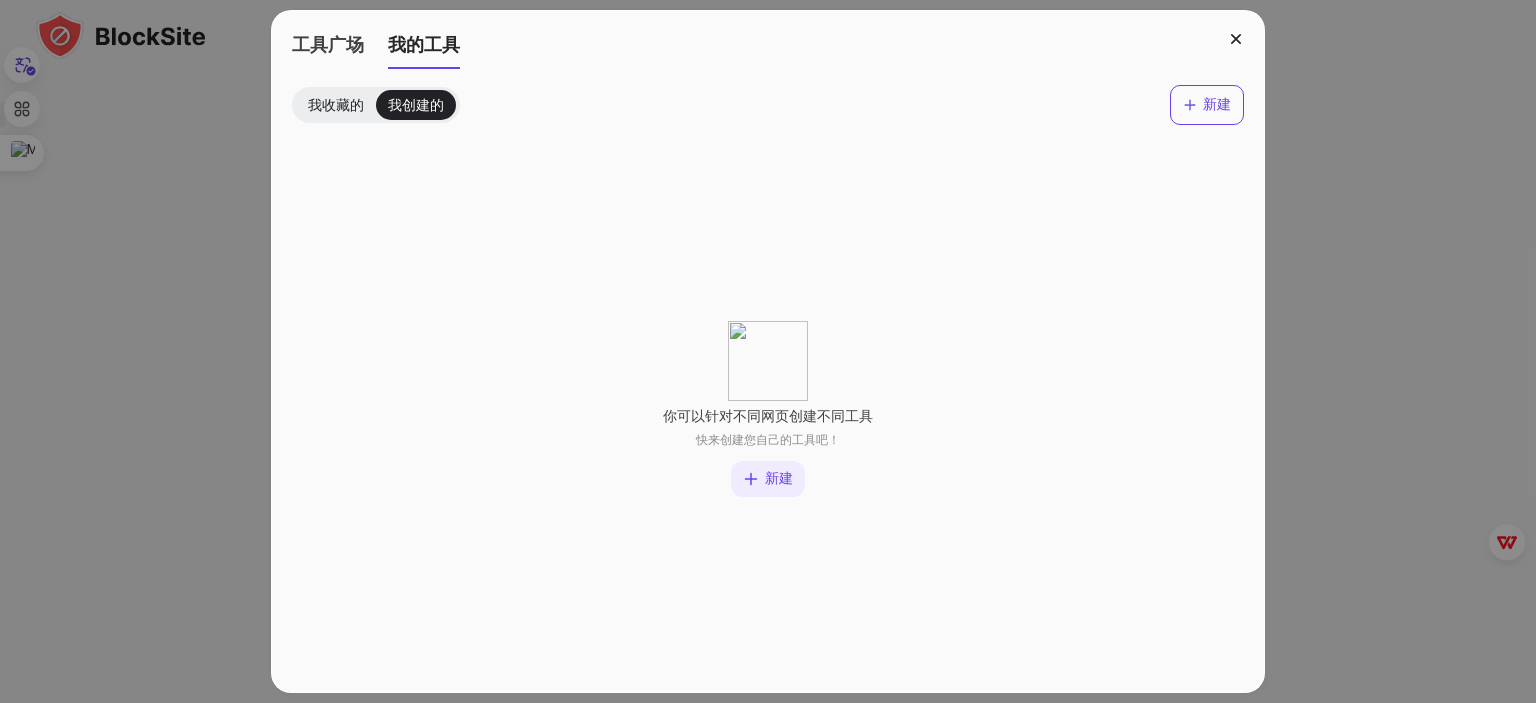 click on "工具广场" at bounding box center [328, 50] 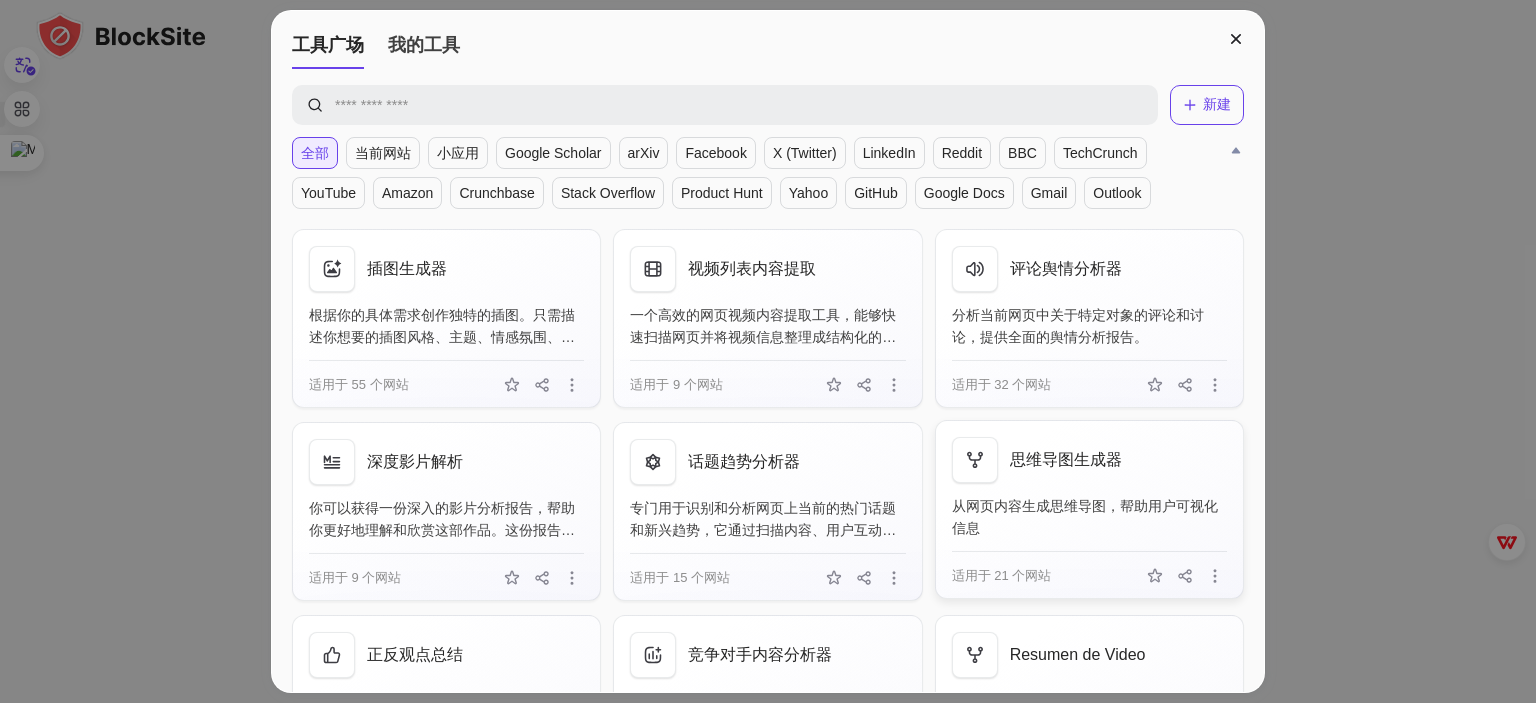 drag, startPoint x: 1216, startPoint y: 638, endPoint x: 1166, endPoint y: 447, distance: 197.43607 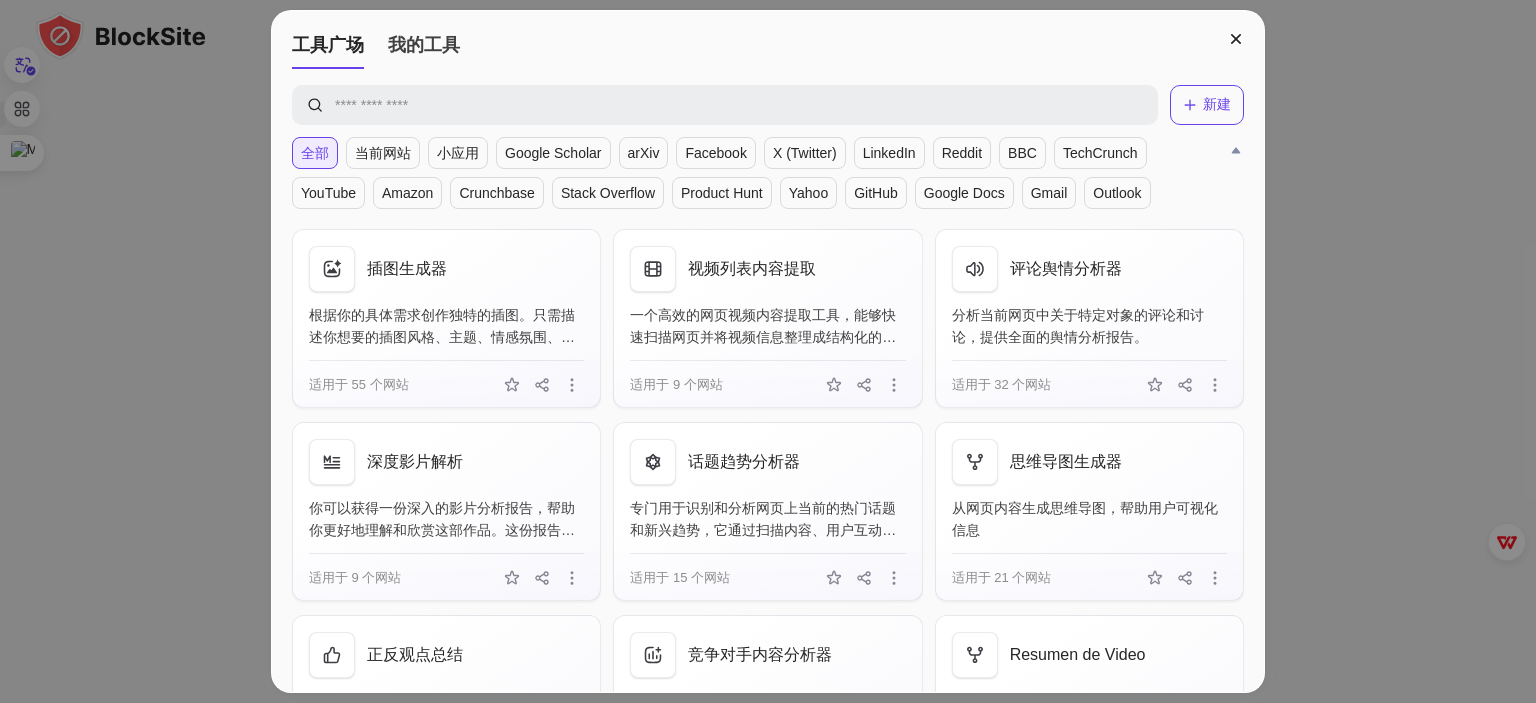 click on "新建 全部 当前网站 小应用 Google Scholar arXiv Facebook X (Twitter) LinkedIn Reddit BBC TechCrunch YouTube Amazon Crunchbase Stack Overflow Product Hunt Yahoo GitHub Google Docs Gmail Outlook 插图生成器 根据你的具体需求创作独特的插图。只需描述你想要的插图风格、主题、情感氛围、配色方案和构图要求，AI 就能为你生成符合要求的插图。无论是用于文章配图、海报设计还是社交媒体，这个工具都能帮你快速获得理想的插图。 适用于 55 个网站 视频列表内容提取 一个高效的网页视频内容提取工具，能够快速扫描网页并将视频信息整理成结构化的Markdown表格。 适用于 9 个网站 评论舆情分析器 分析当前网页中关于特定对象的评论和讨论，提供全面的舆情分析报告。 适用于 32 个网站 深度影片解析 适用于 9 个网站 话题趋势分析器 适用于 15 个网站 思维导图生成器 适用于 21 个网站 正反观点总结 小应用" at bounding box center (768, 388) 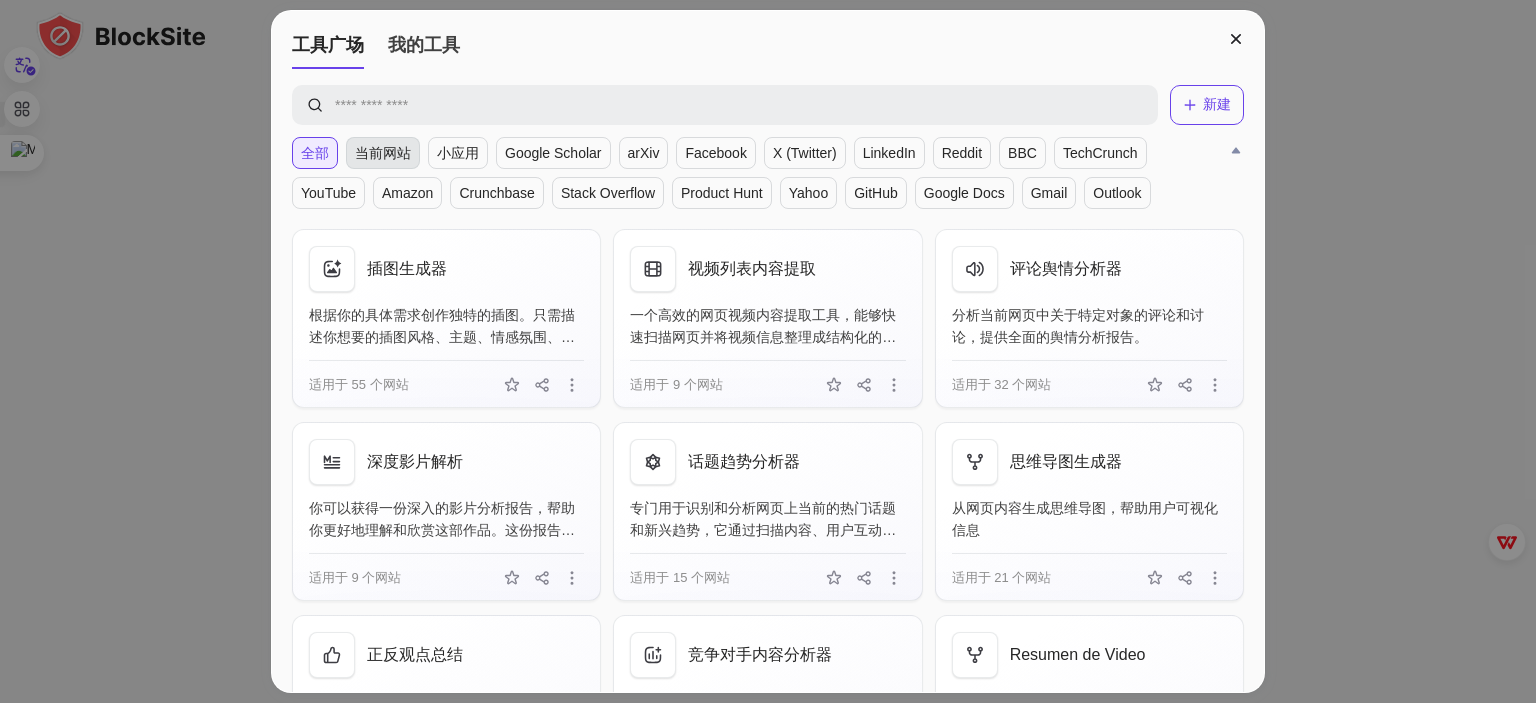 click on "当前网站" at bounding box center (383, 153) 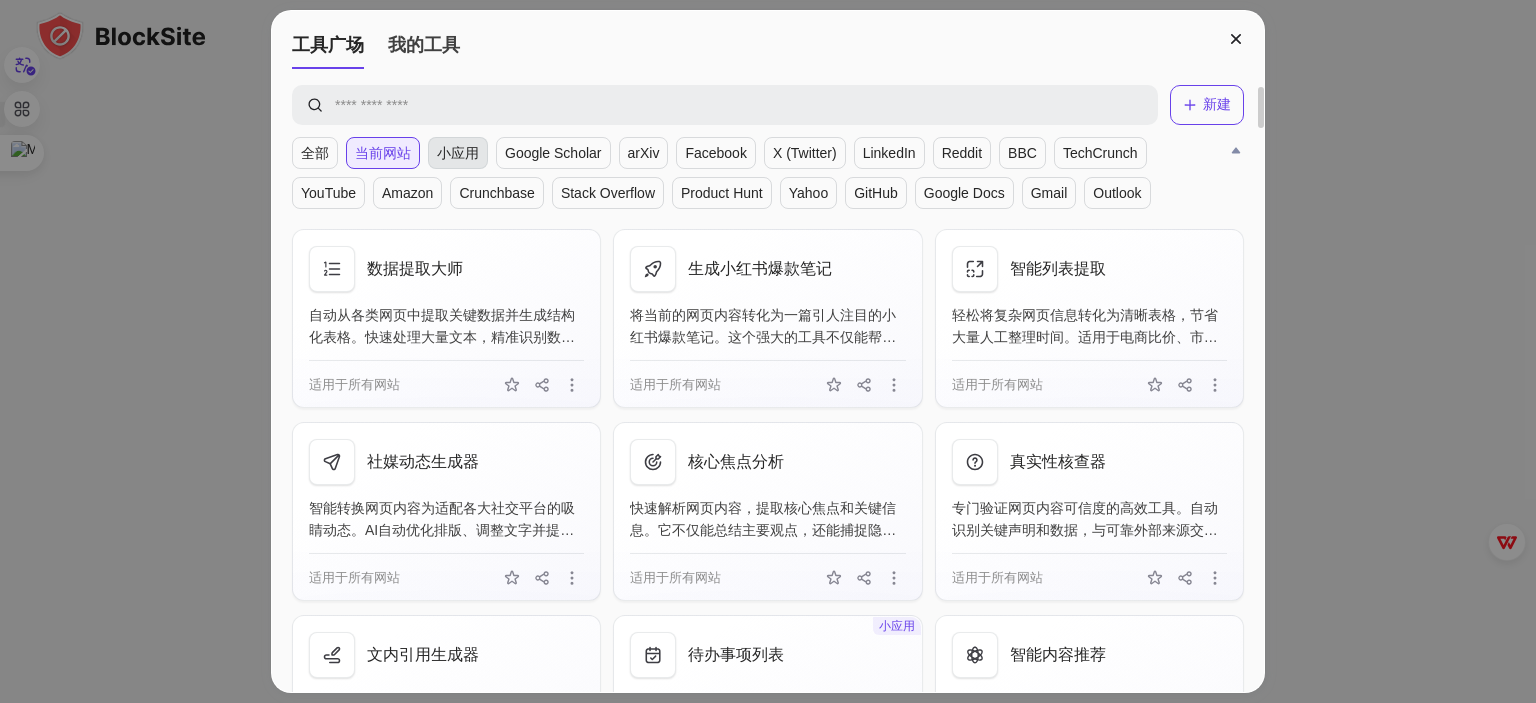 click on "小应用" at bounding box center [458, 153] 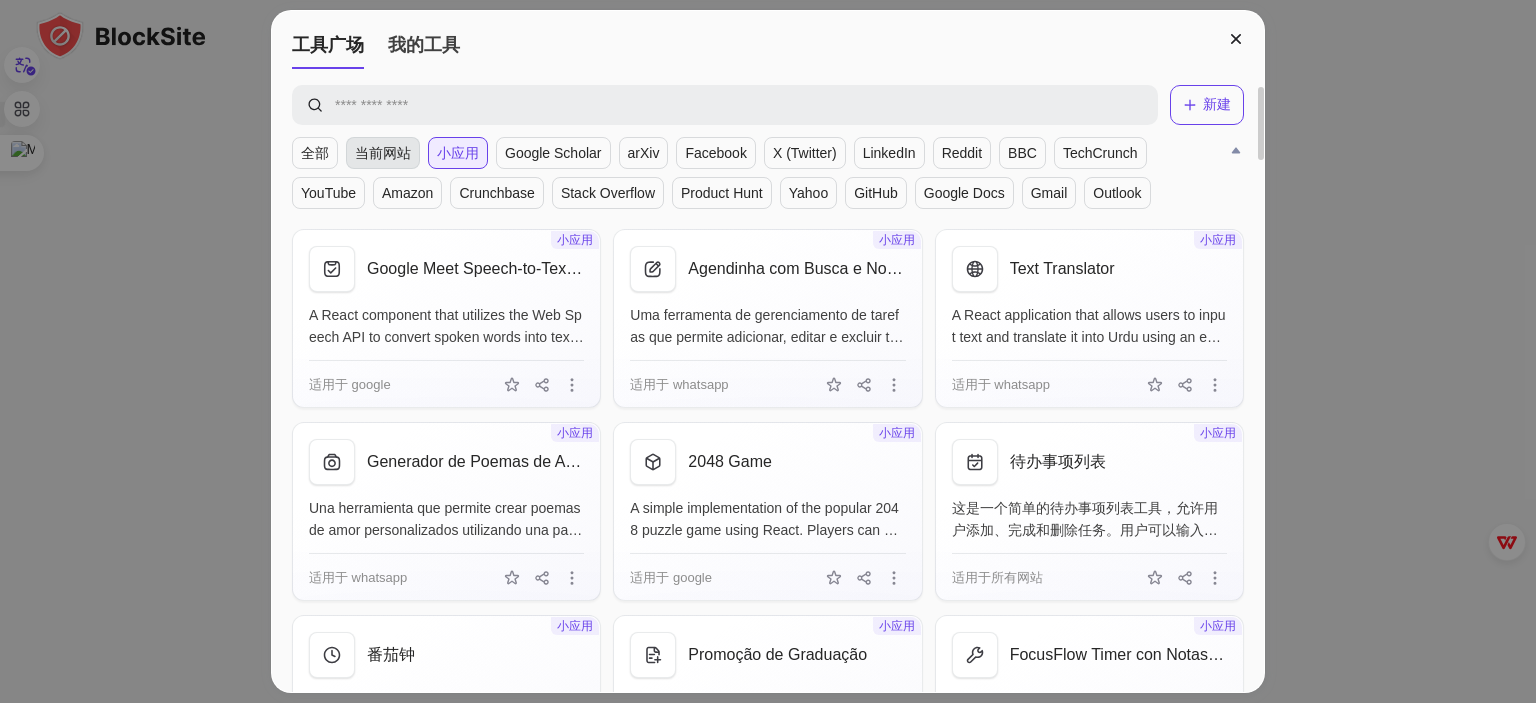 click on "当前网站" at bounding box center [383, 153] 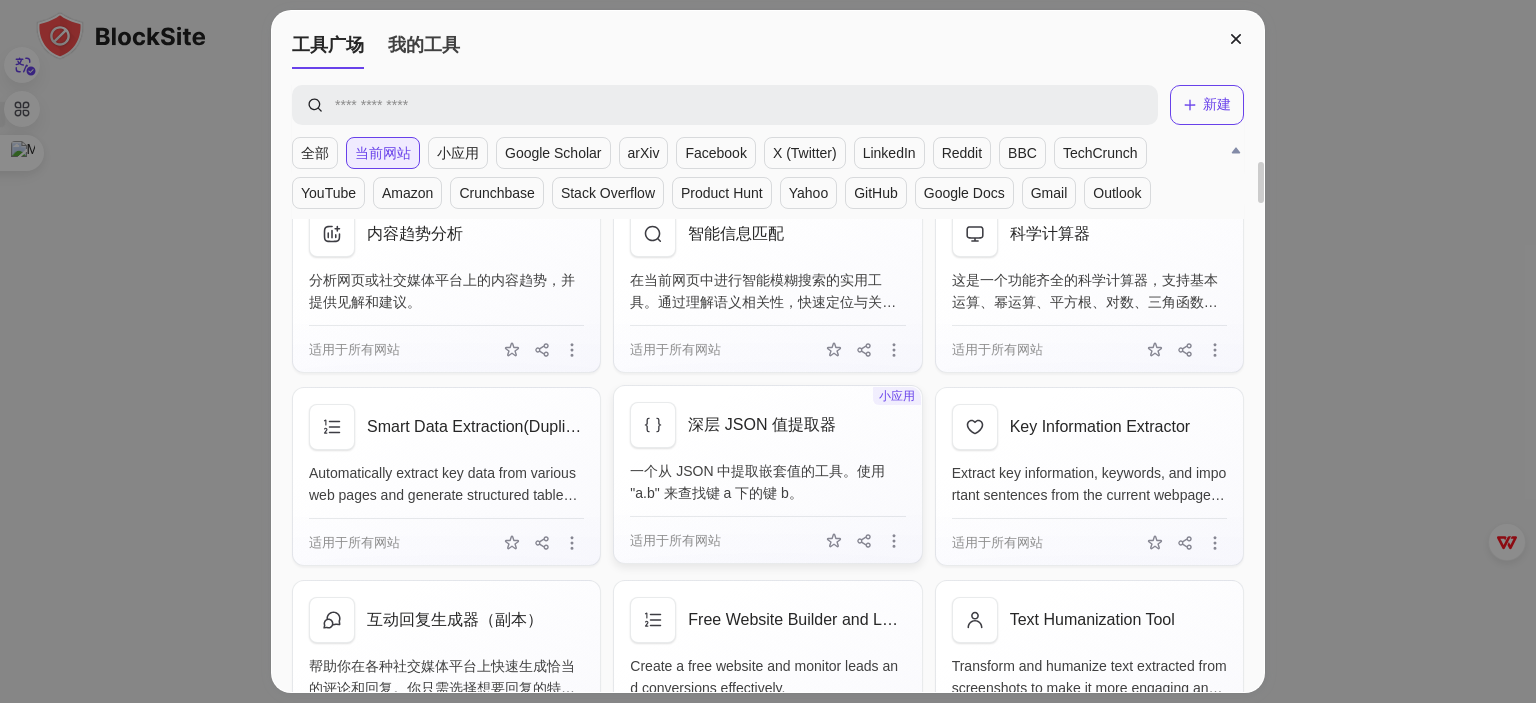 scroll, scrollTop: 1100, scrollLeft: 0, axis: vertical 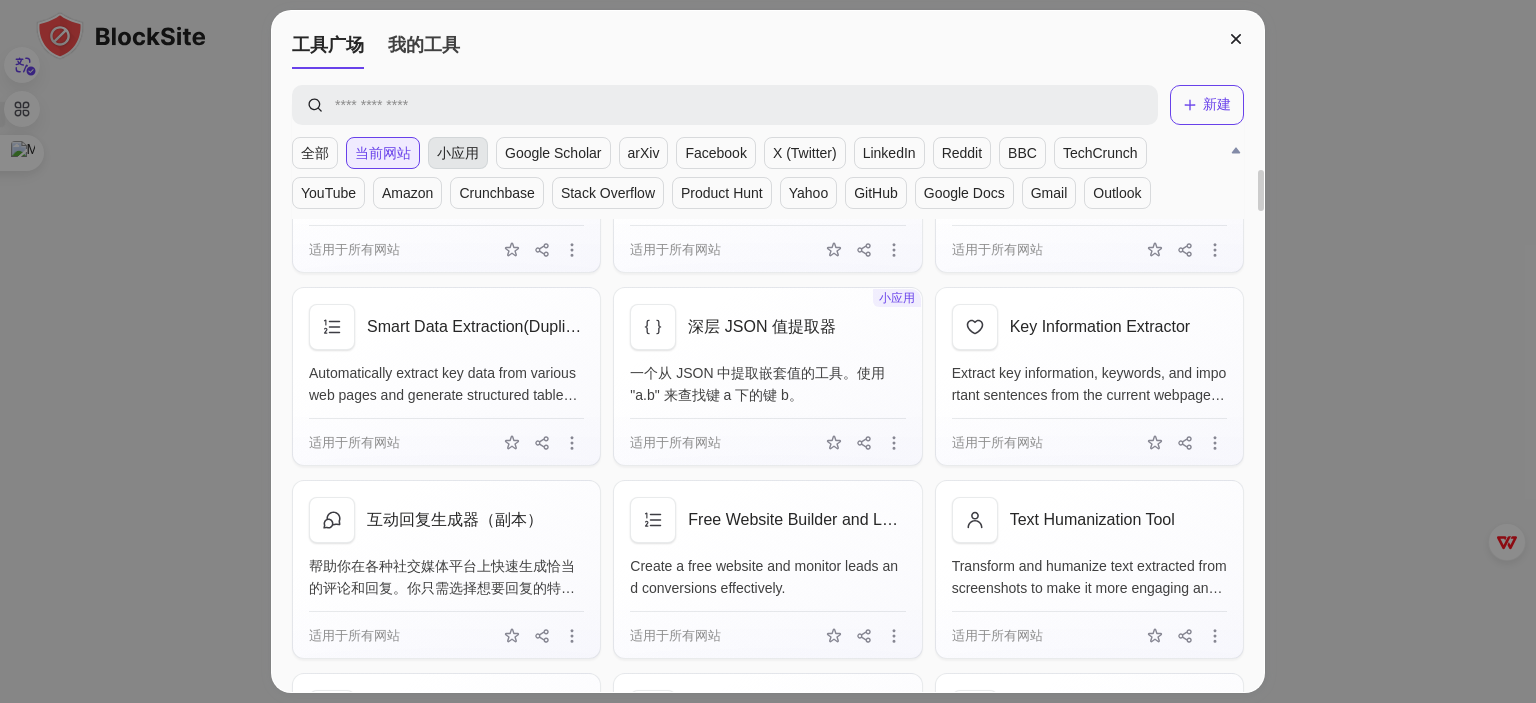 click on "小应用" at bounding box center (458, 153) 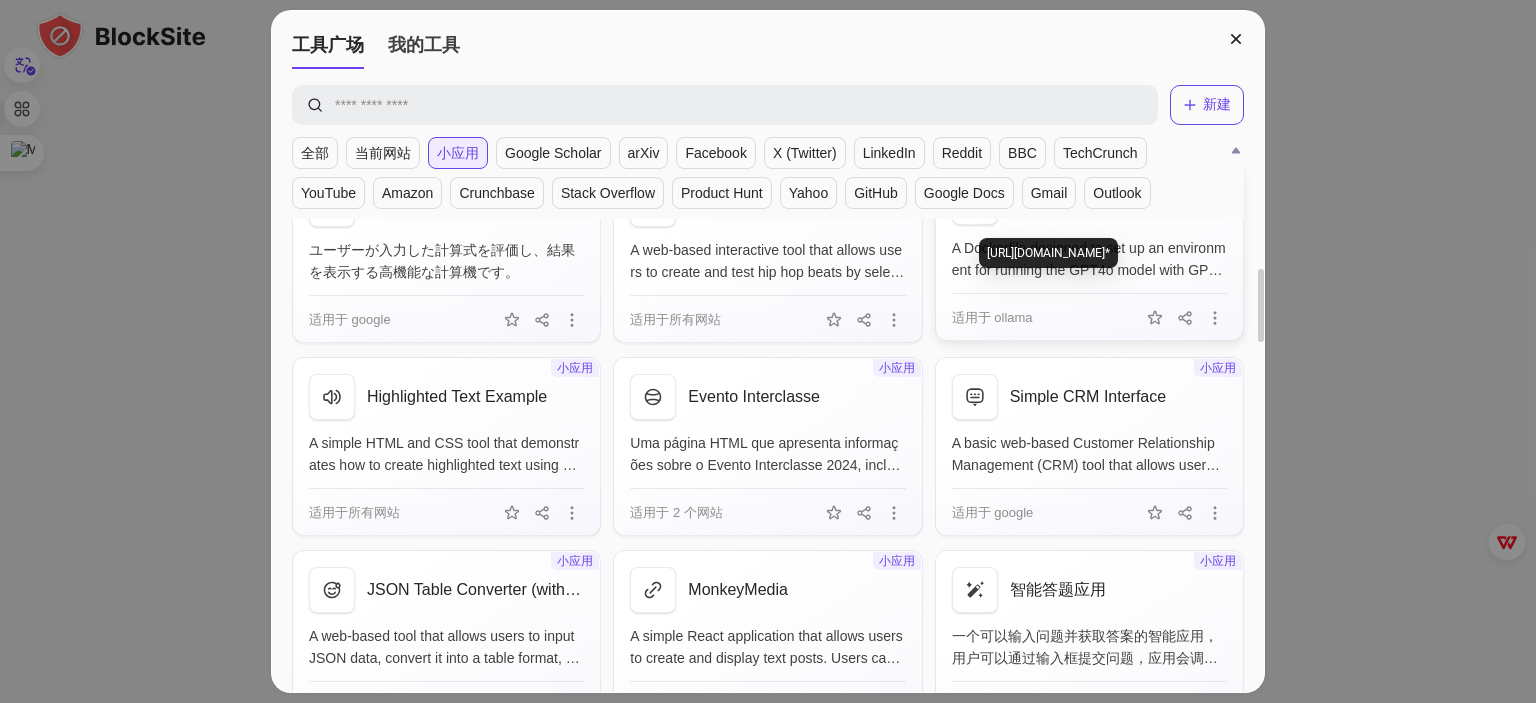 scroll, scrollTop: 1616, scrollLeft: 0, axis: vertical 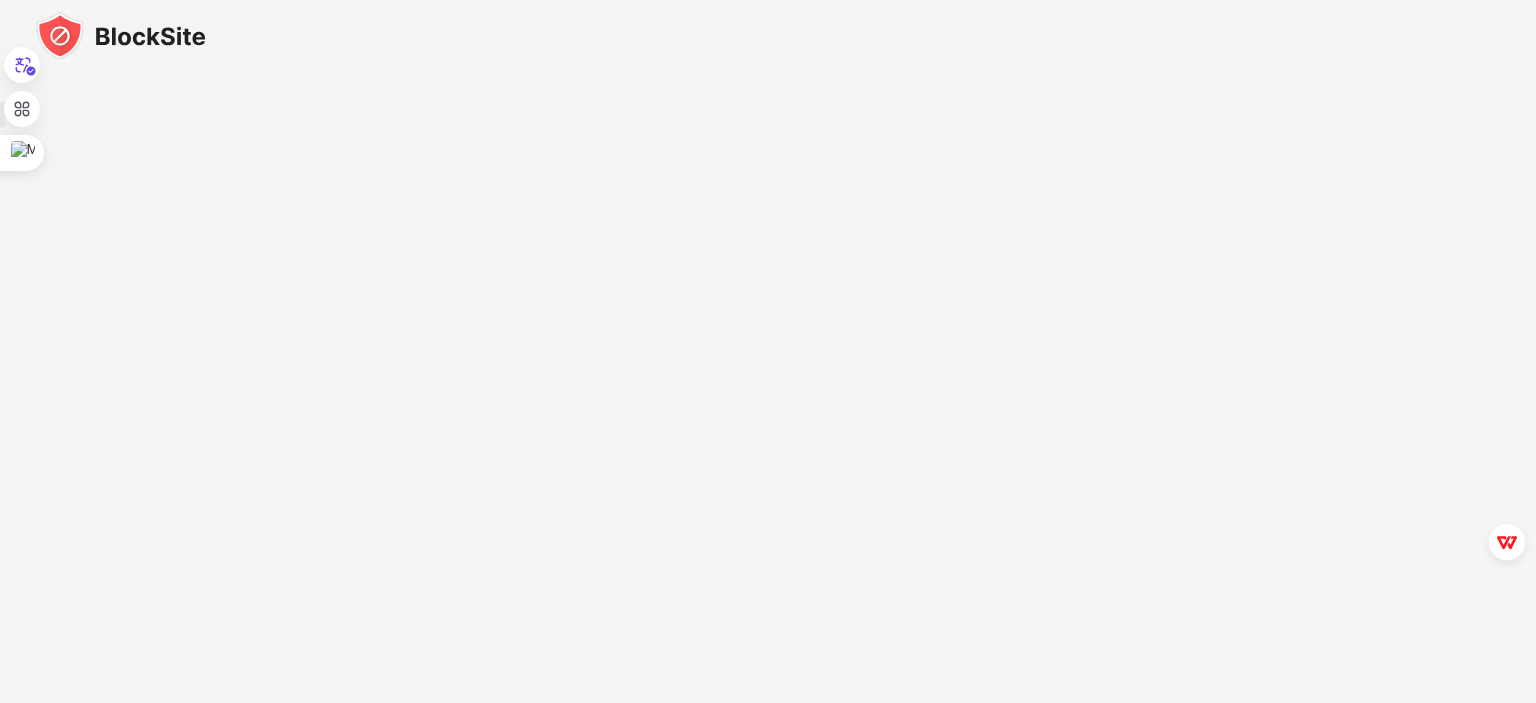 click at bounding box center [121, 36] 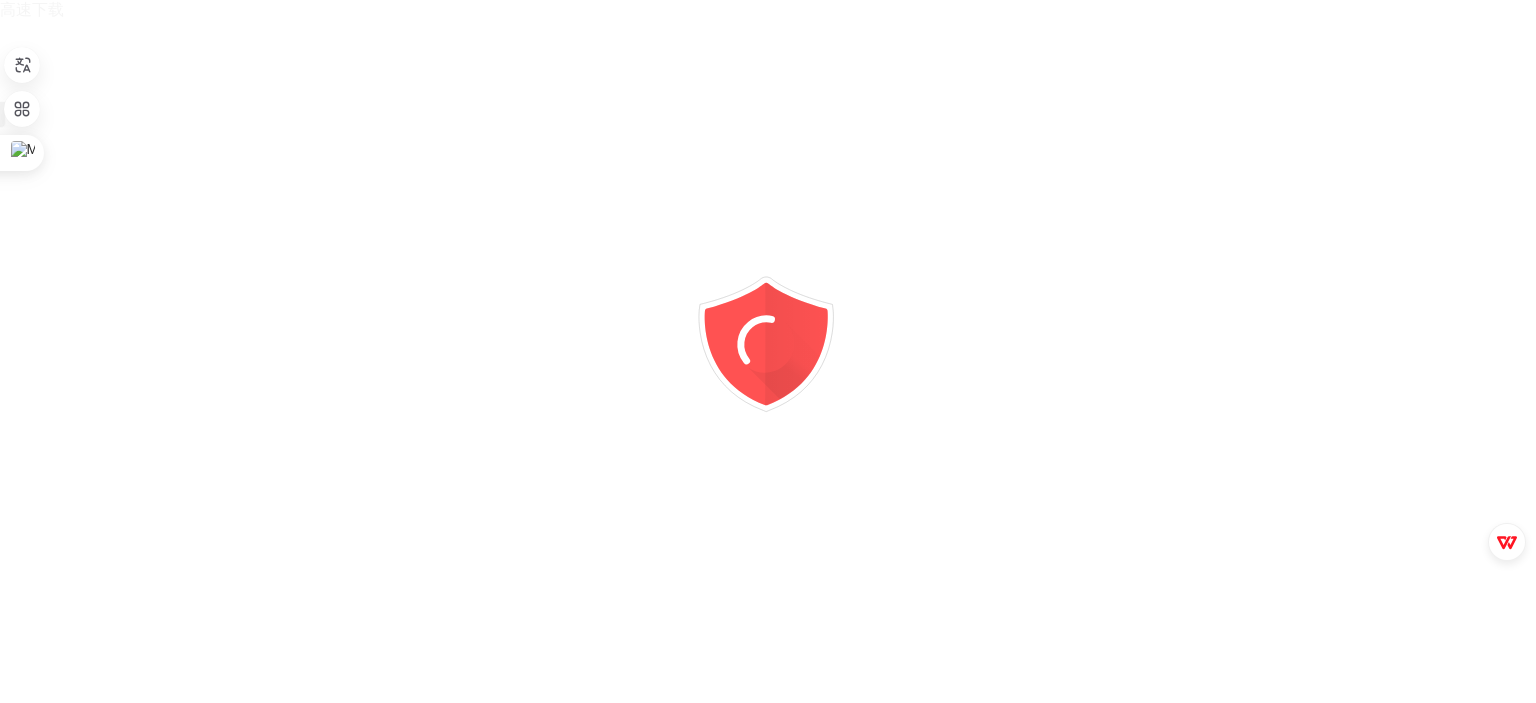 scroll, scrollTop: 0, scrollLeft: 0, axis: both 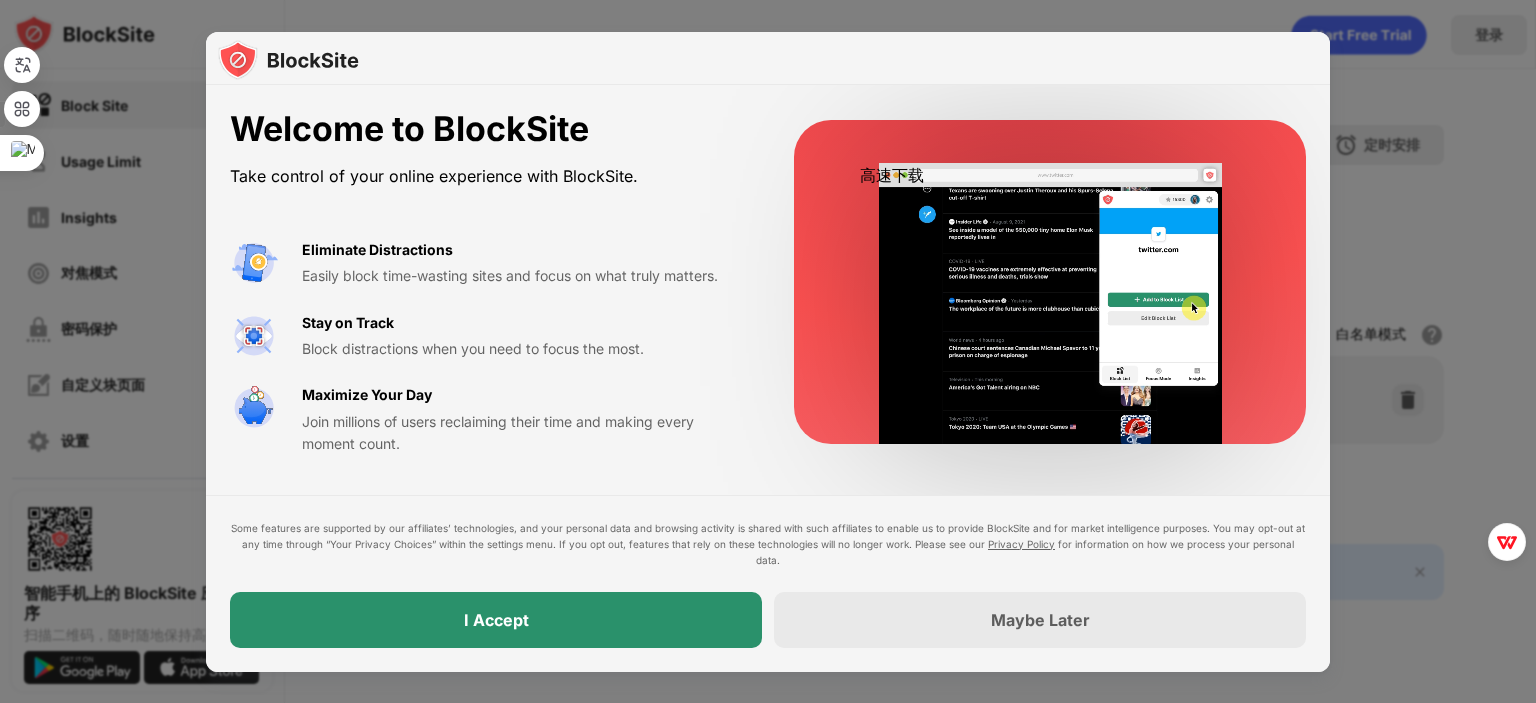 click on "I Accept" at bounding box center [496, 620] 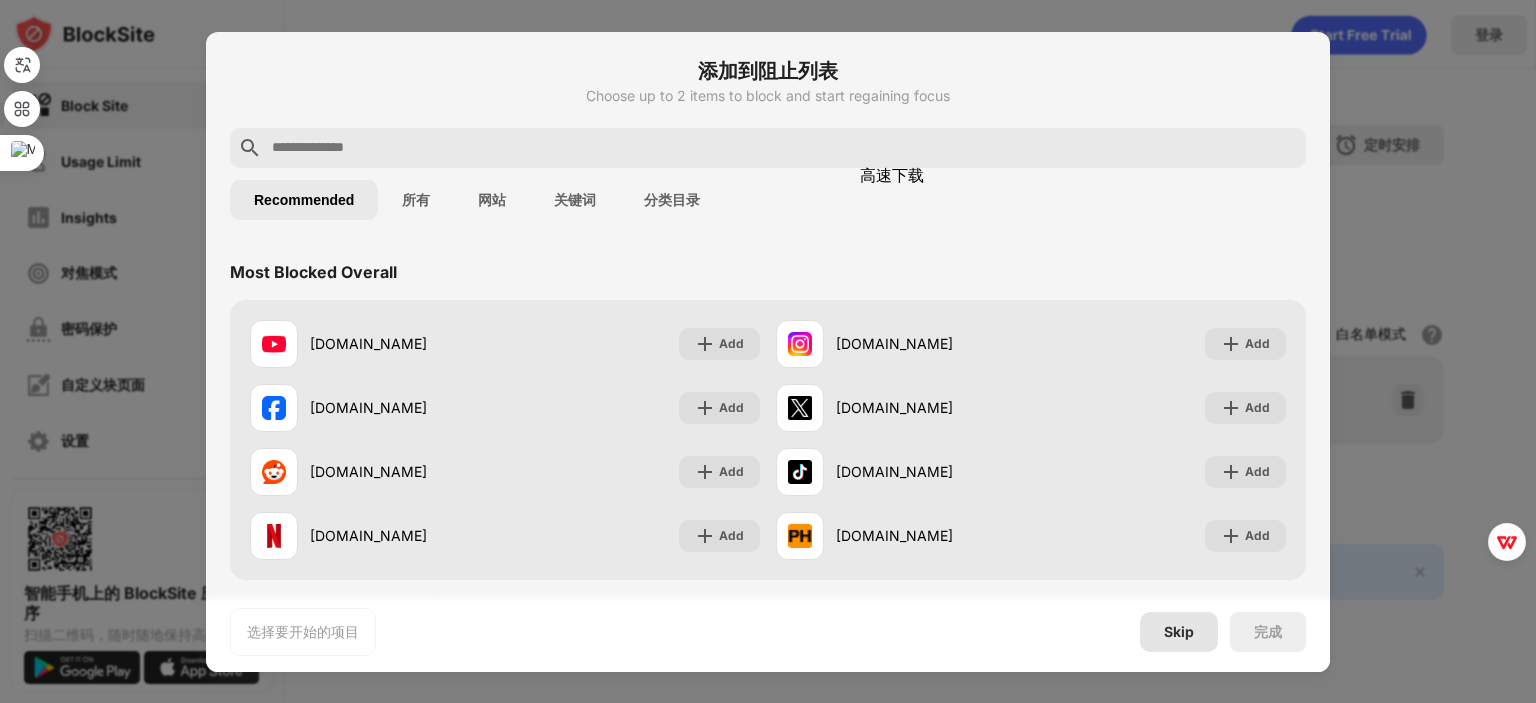 click on "Skip" at bounding box center [1179, 632] 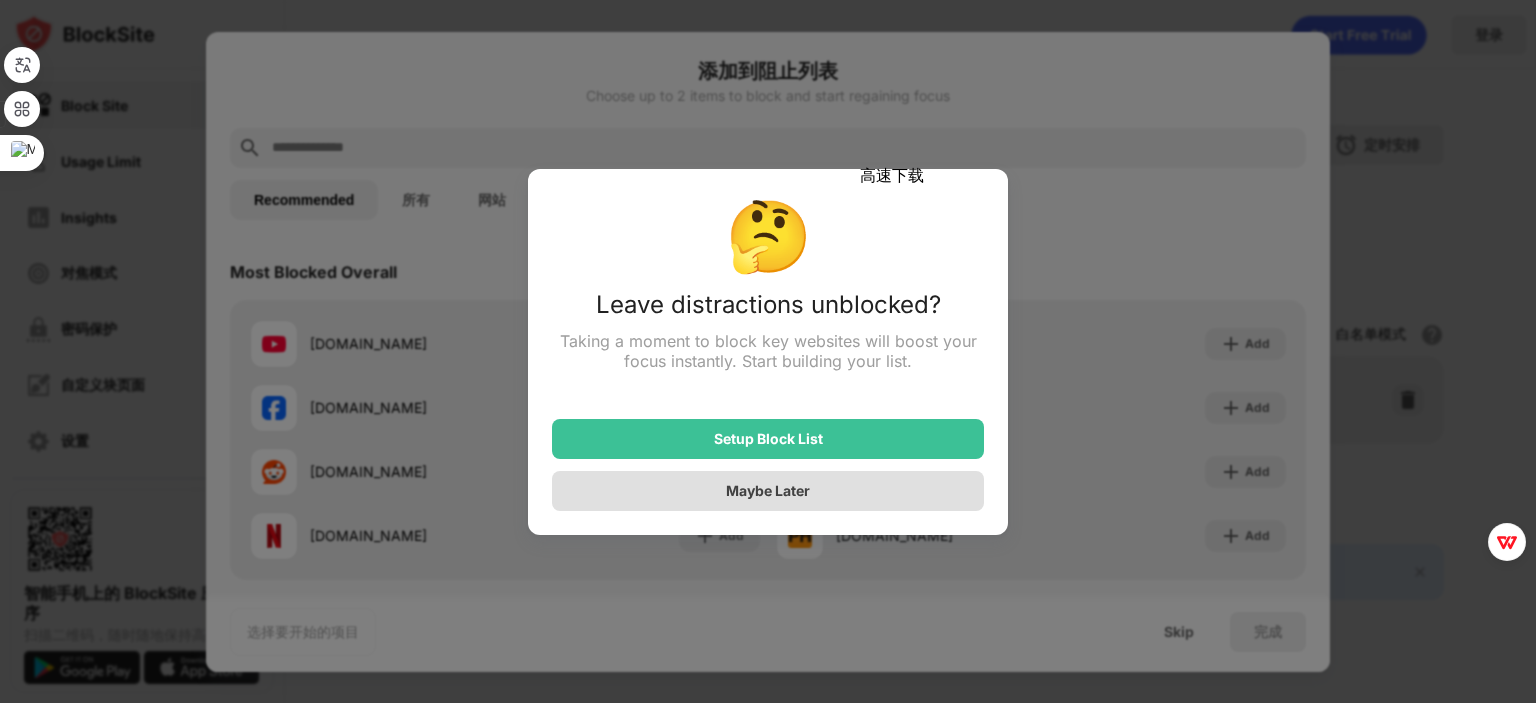 click on "Setup Block List" at bounding box center (768, 439) 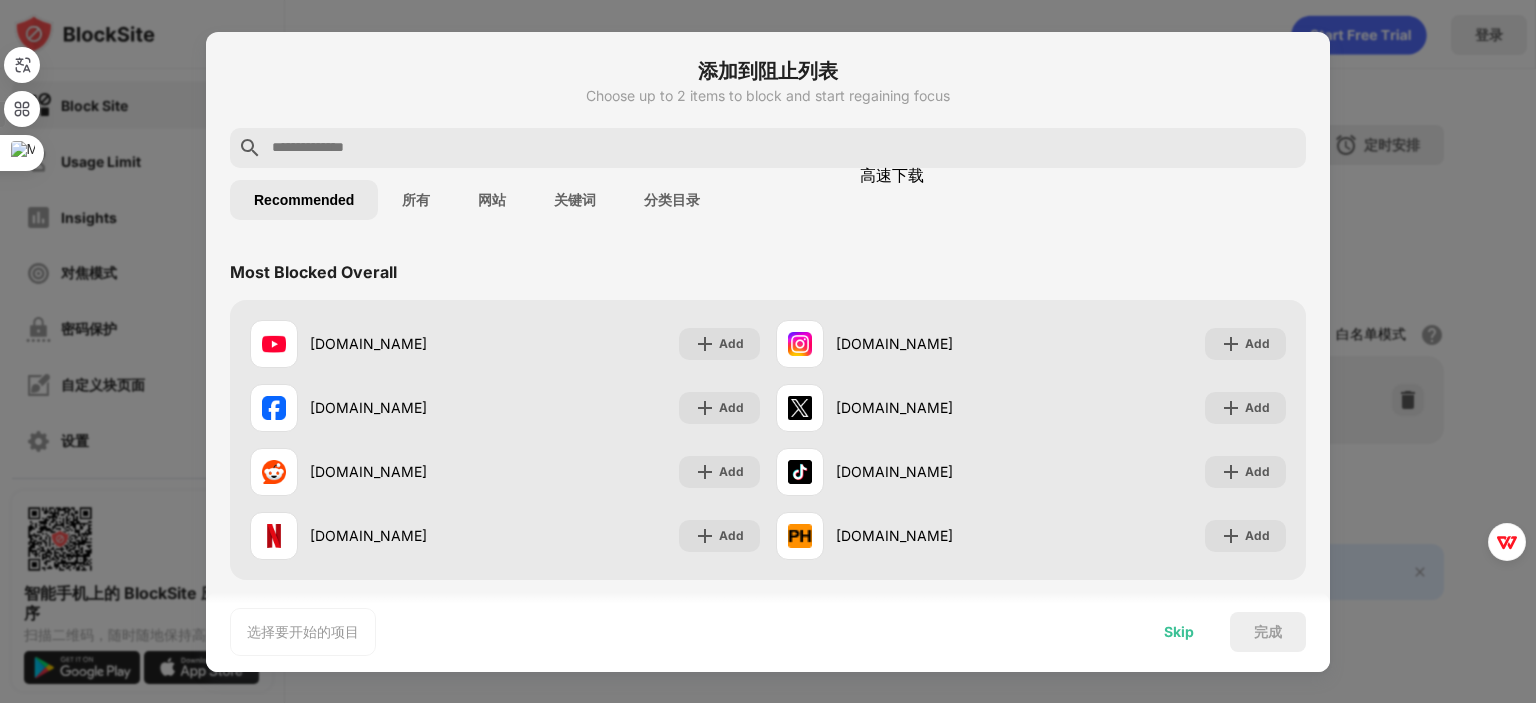 click on "Skip" at bounding box center [1179, 632] 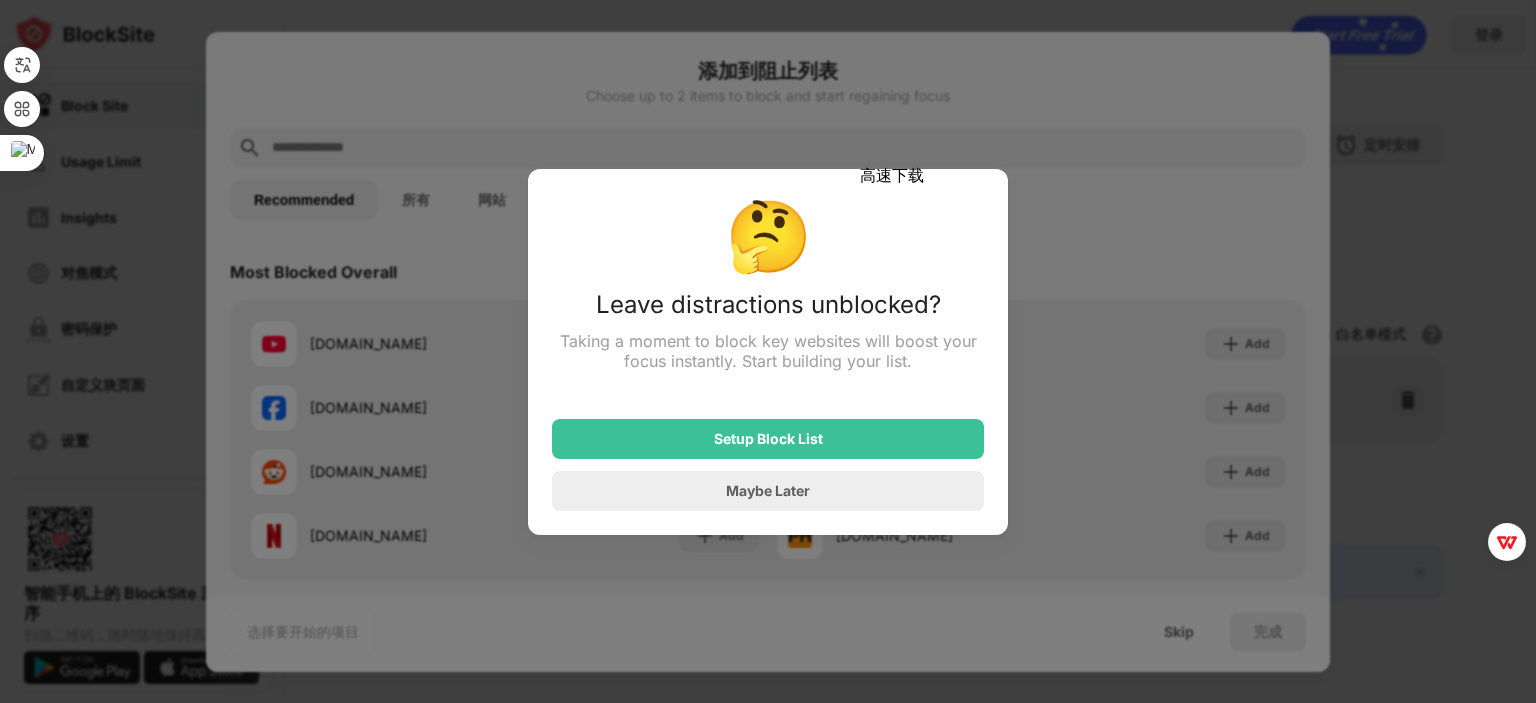 drag, startPoint x: 828, startPoint y: 498, endPoint x: 516, endPoint y: 485, distance: 312.27072 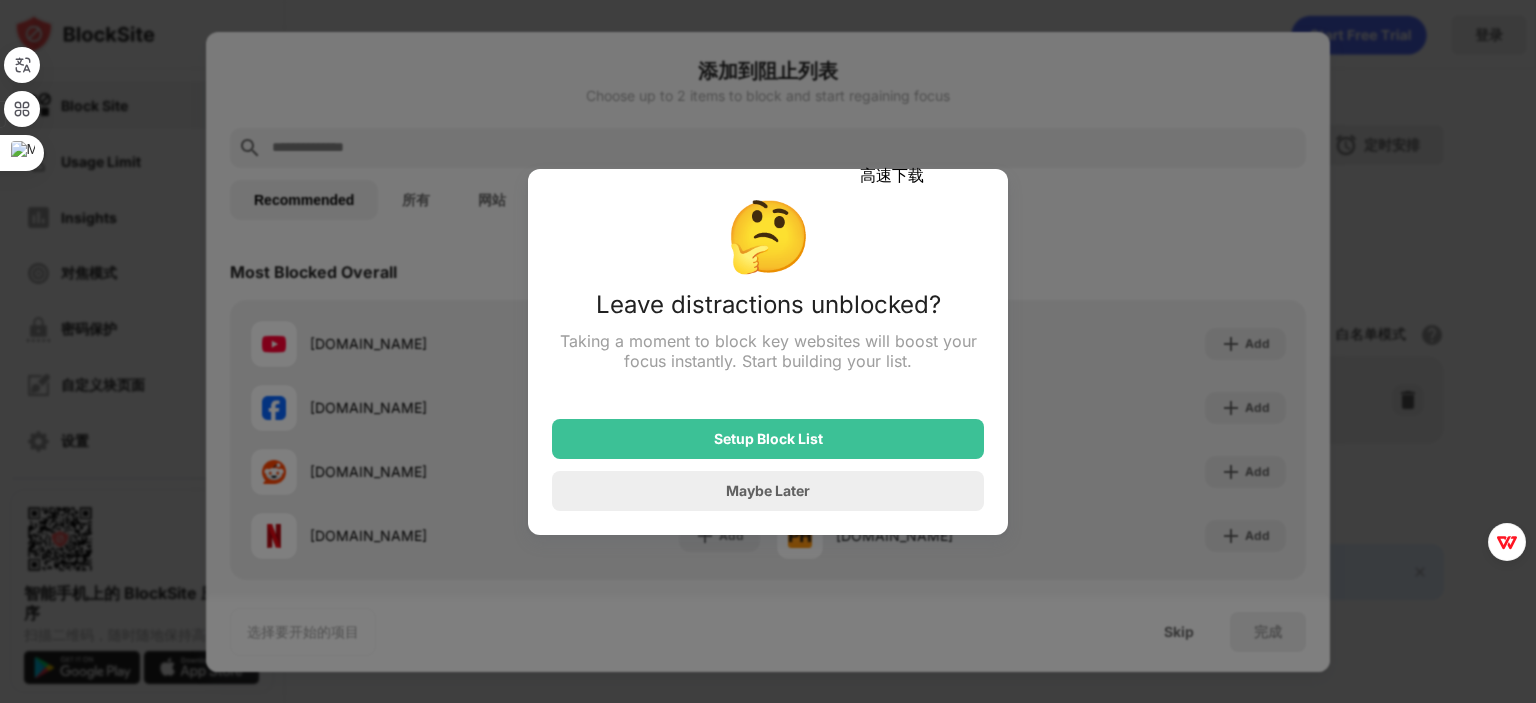 click on "随时将威尔士语翻译为中文（简体）                   一律不翻译威尔士语                   一律不翻译user.blocksite.co" at bounding box center [768, 767] 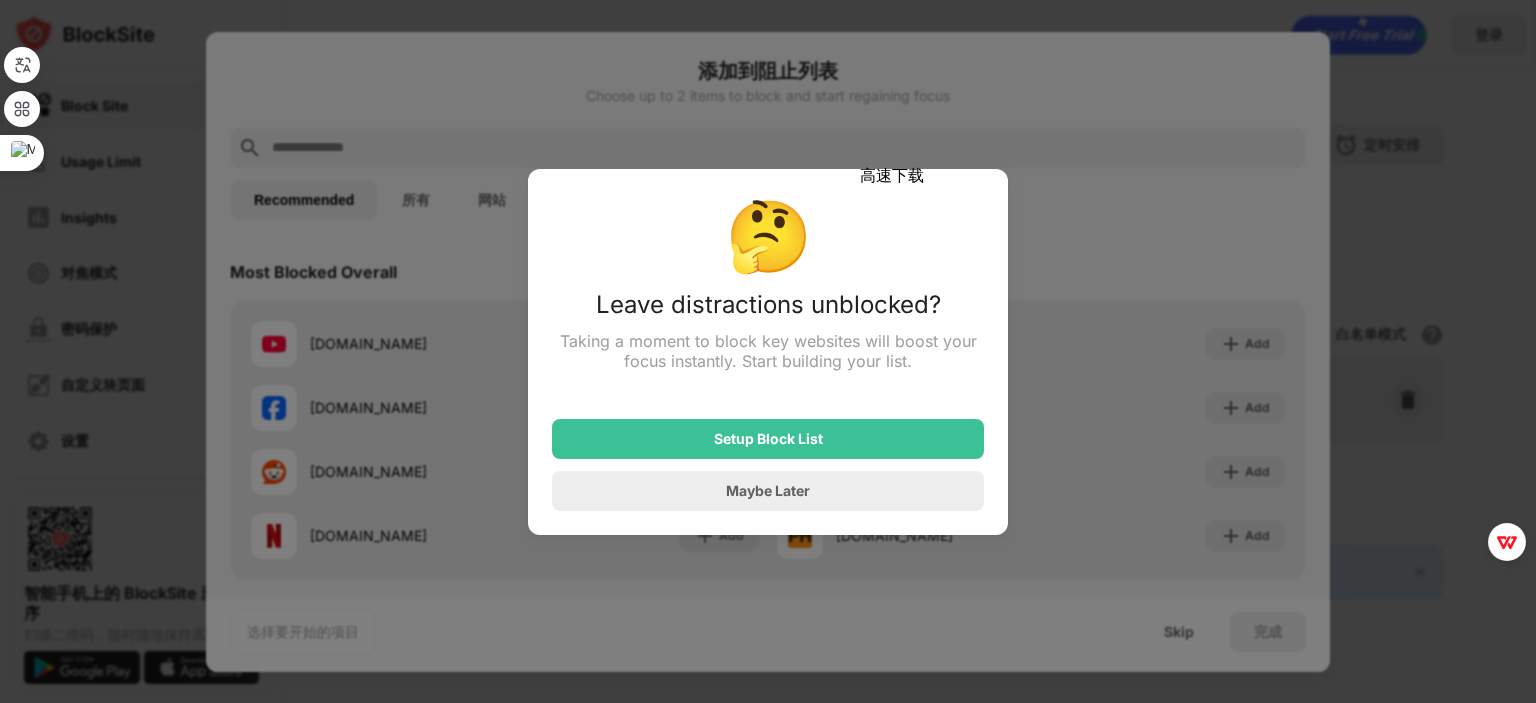 click at bounding box center [0, 747] 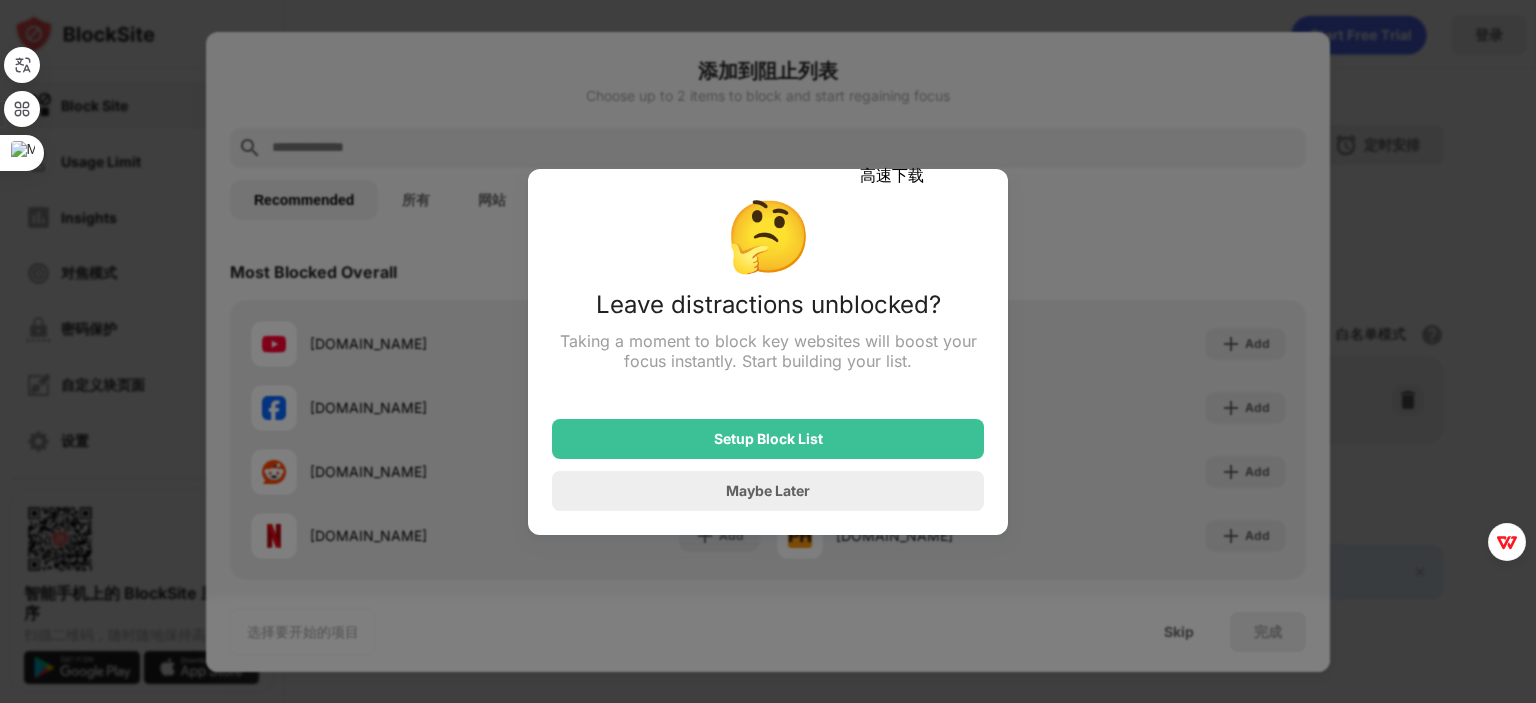 click on "翻译为中文（简体）" at bounding box center (768, 728) 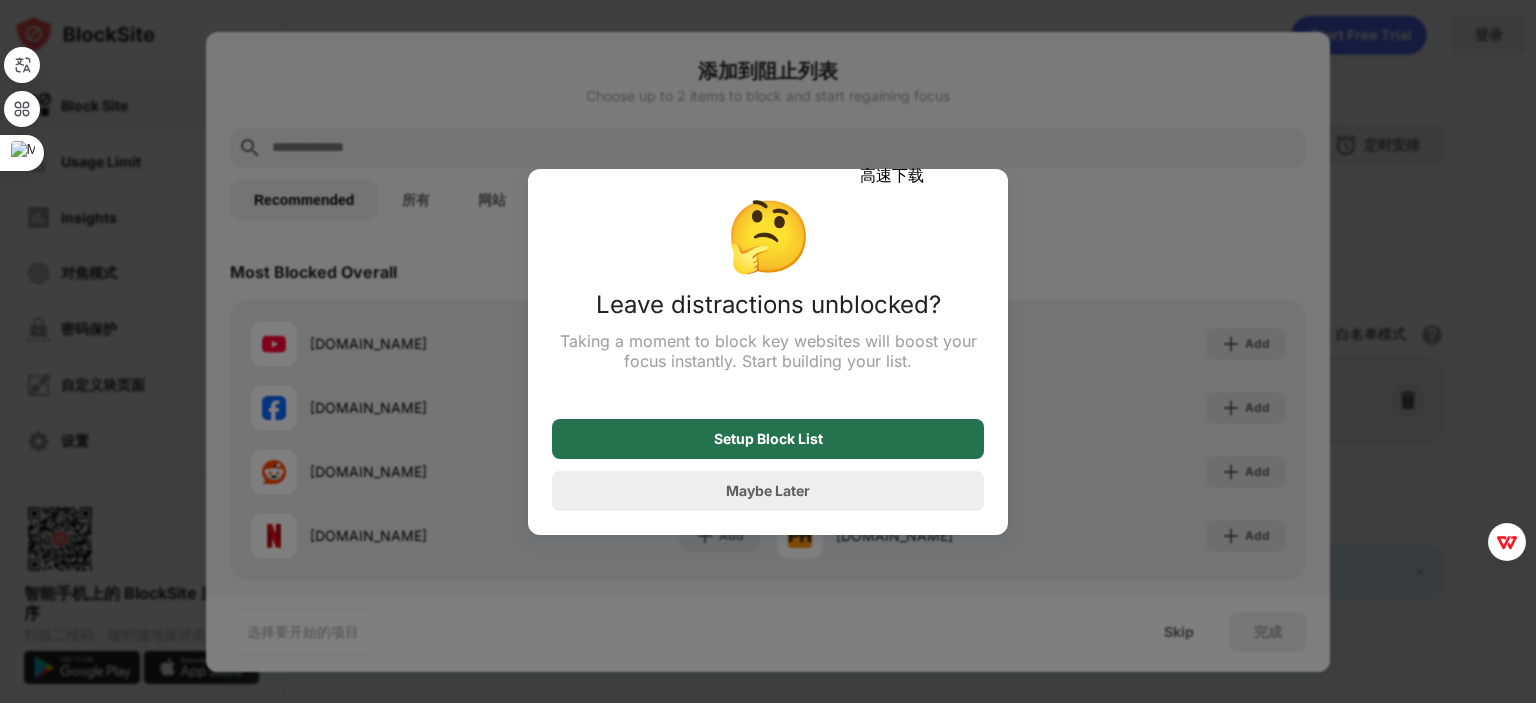 click on "Setup Block List" at bounding box center [768, 439] 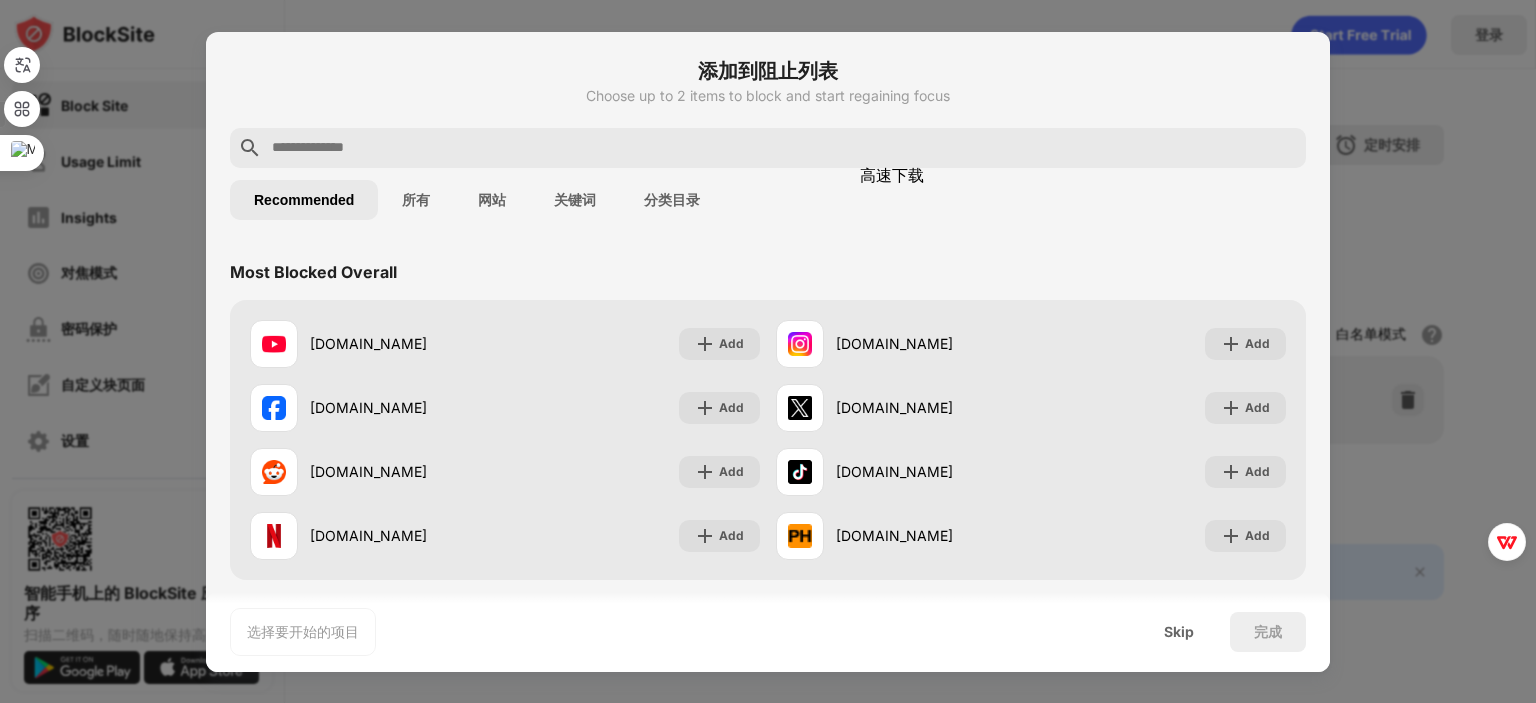 click on "添加到阻止列表" at bounding box center [768, 71] 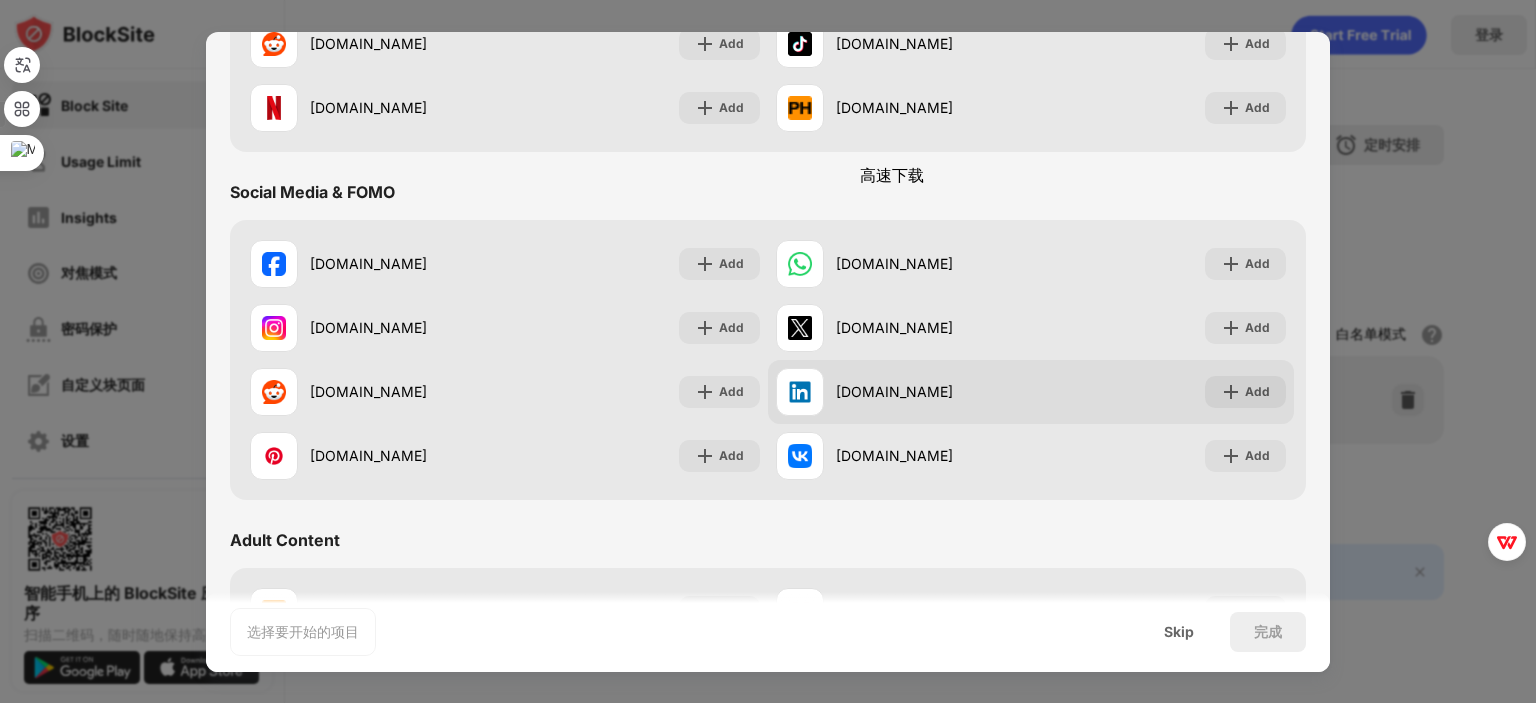 scroll, scrollTop: 500, scrollLeft: 0, axis: vertical 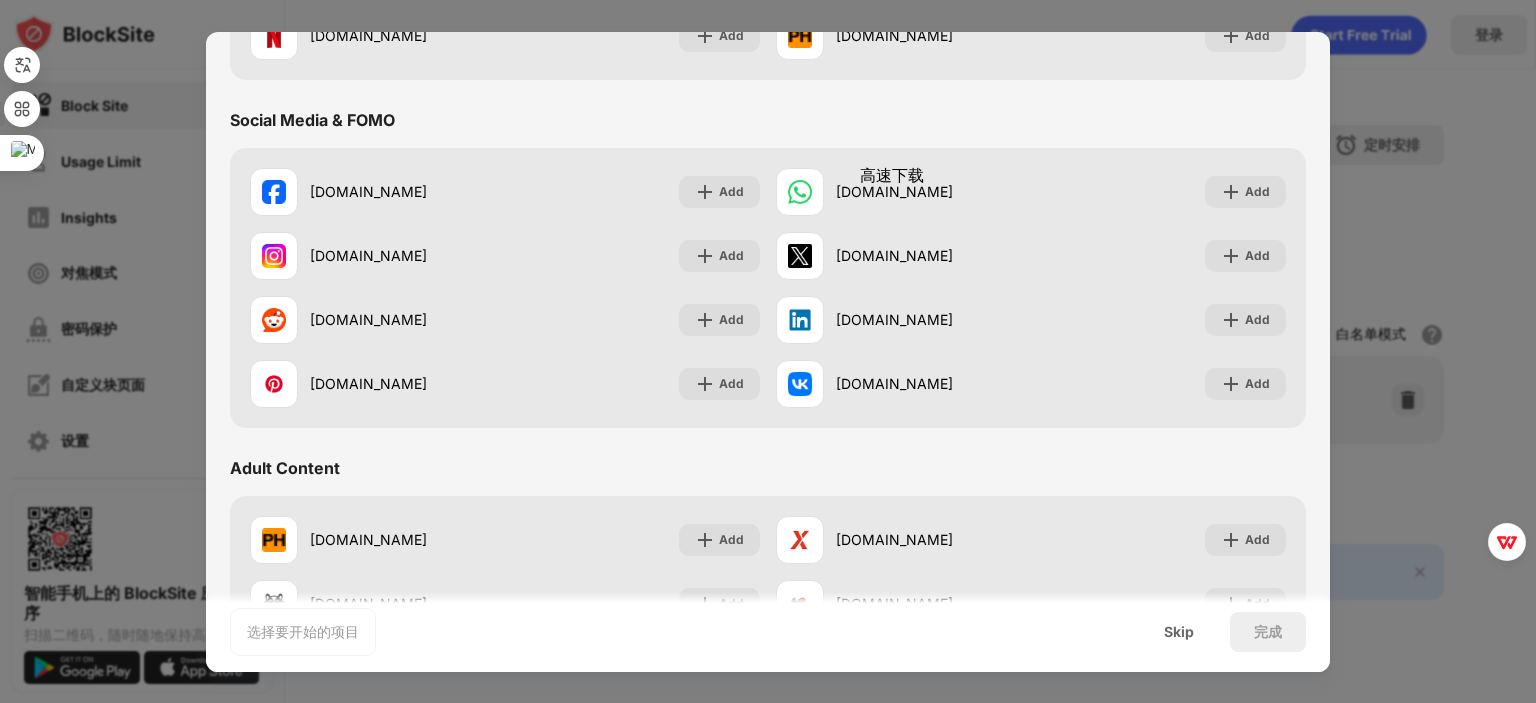 drag, startPoint x: 1510, startPoint y: 206, endPoint x: 1482, endPoint y: 172, distance: 44.04543 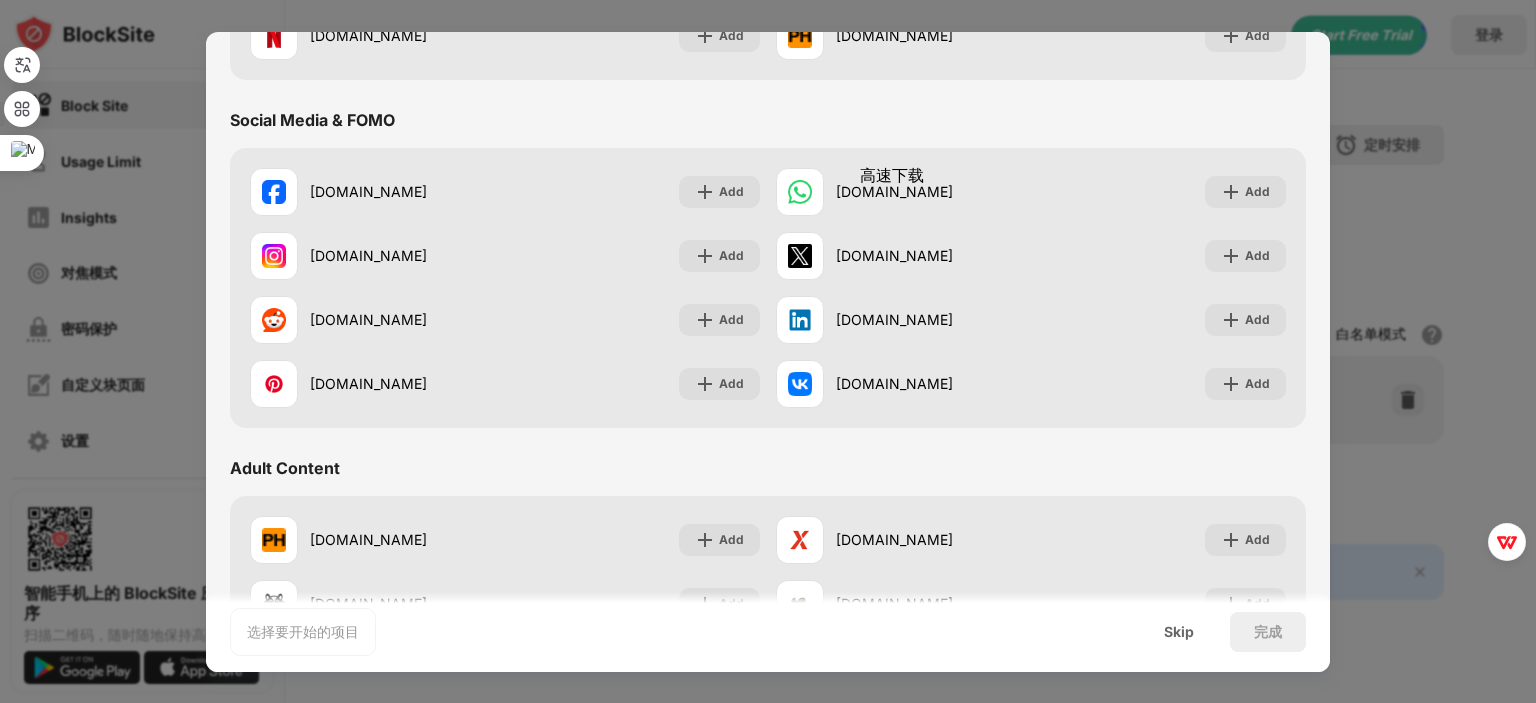 click on "此页面的语言为威尔士语" at bounding box center [768, 711] 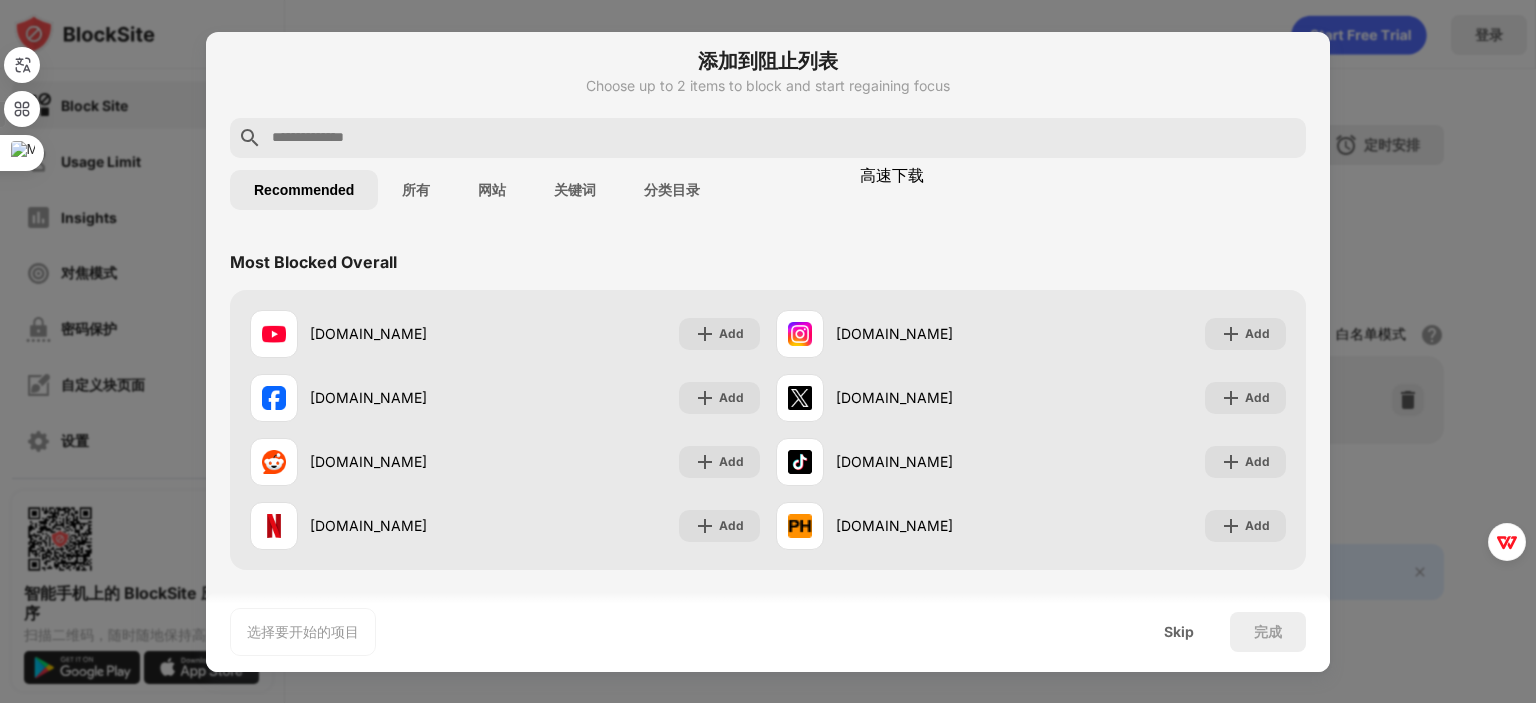 scroll, scrollTop: 0, scrollLeft: 0, axis: both 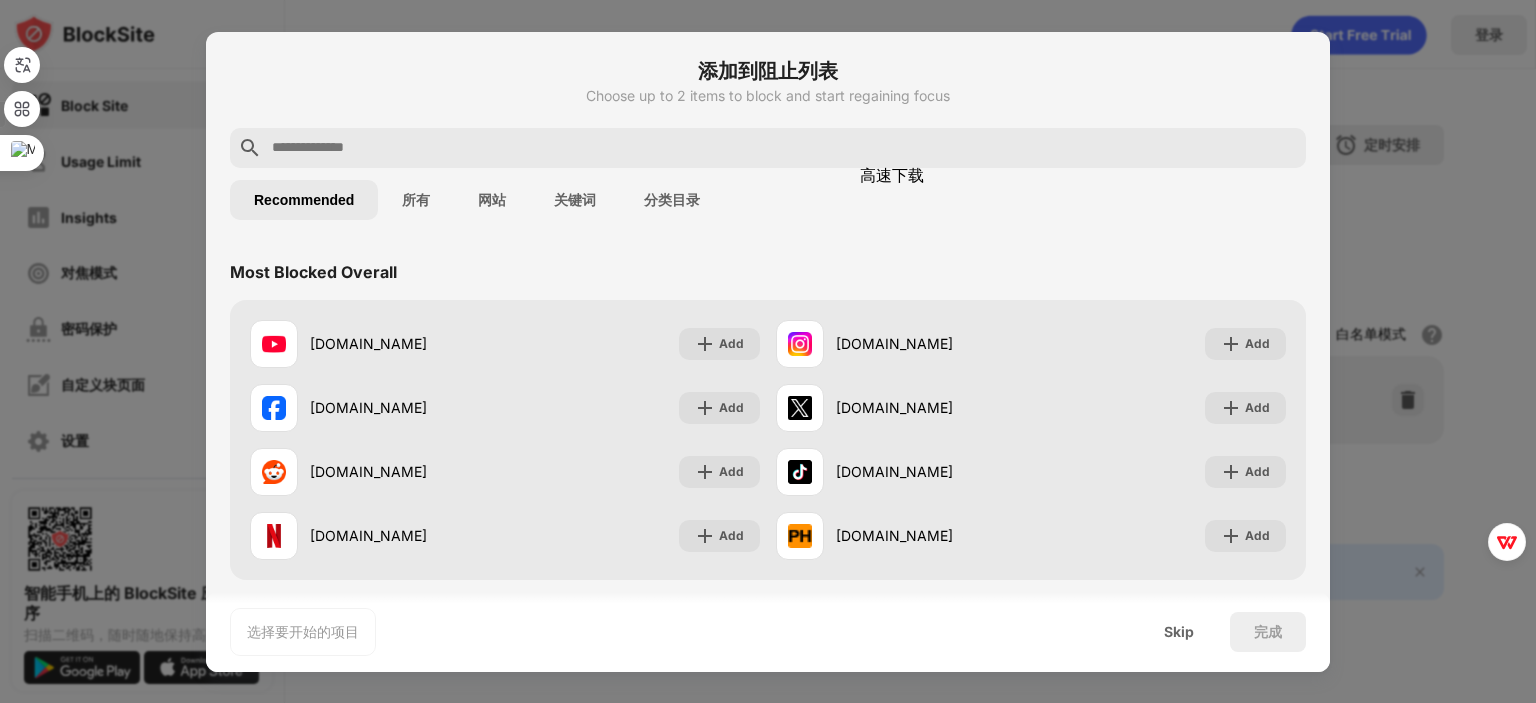 click at bounding box center [768, 351] 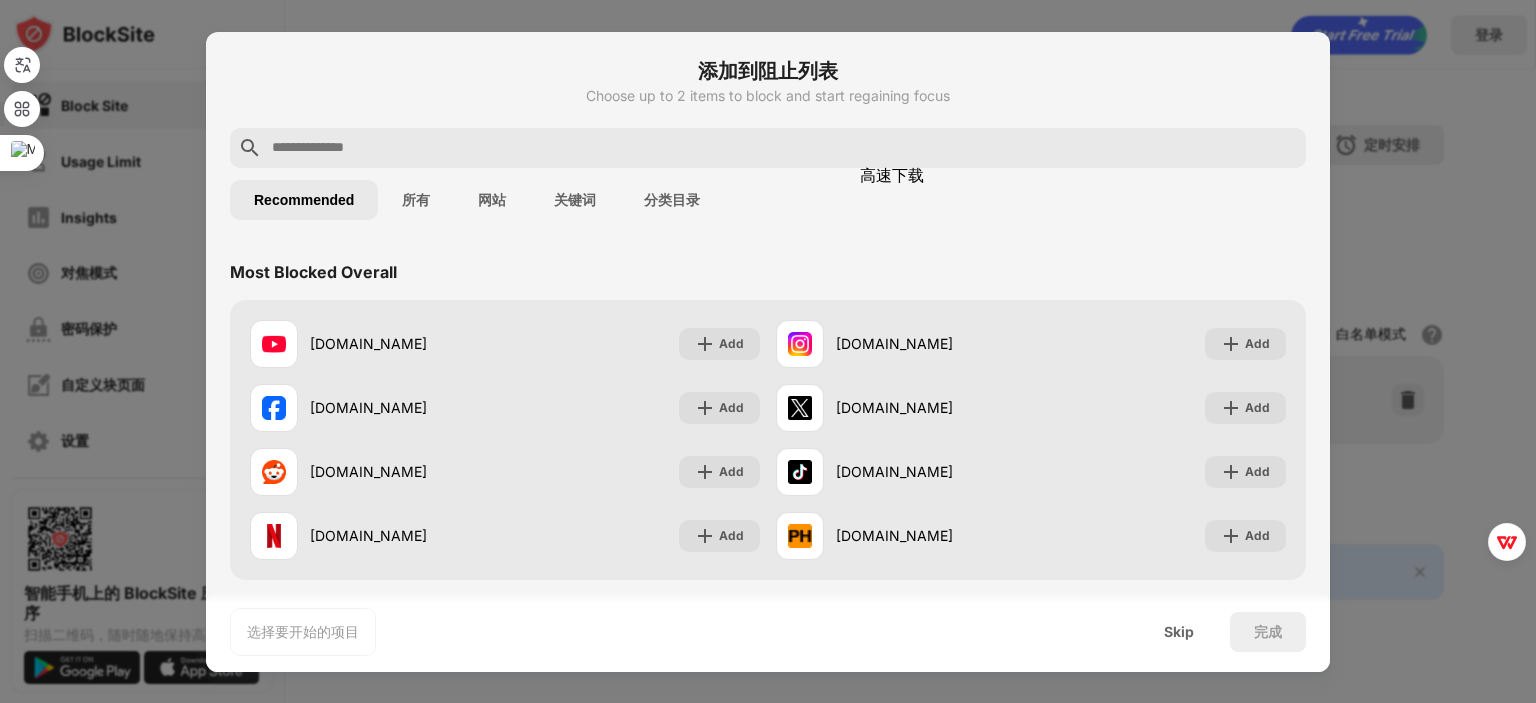 click on "此页面的语言为威尔士语                                                                                                                                                                                                                                            中文（简体） 中文（繁体） 丹麦语 乌克兰语 乌尔都语 亚美尼亚语 俄语 保加利亚语 克罗地亚语 冰岛语 加泰罗尼亚语 匈牙利语 卡纳达语 印地语 印尼语 古吉拉特语 哈萨克语 土耳其语 威尔士语 孟加拉语 尼泊尔语 布尔语(南非荷兰语) 希伯来语 希腊语 库尔德语 德语 意大利语 拉脱维亚语 挪威语 捷克语 斯洛伐克语 斯洛文尼亚语 旁遮普语 日语 普什图语 毛利语 法语 波兰语 波斯语 泰卢固语 泰米尔语 泰语 海地克里奥尔语 爱沙尼亚语 瑞典语 立陶宛语 缅甸语 罗马尼亚语 老挝语 芬兰语 英语 荷兰语 萨摩亚语 葡萄牙语 西班牙语 越南语 阿塞拜疆语 阿拉伯语" at bounding box center [0, 703] 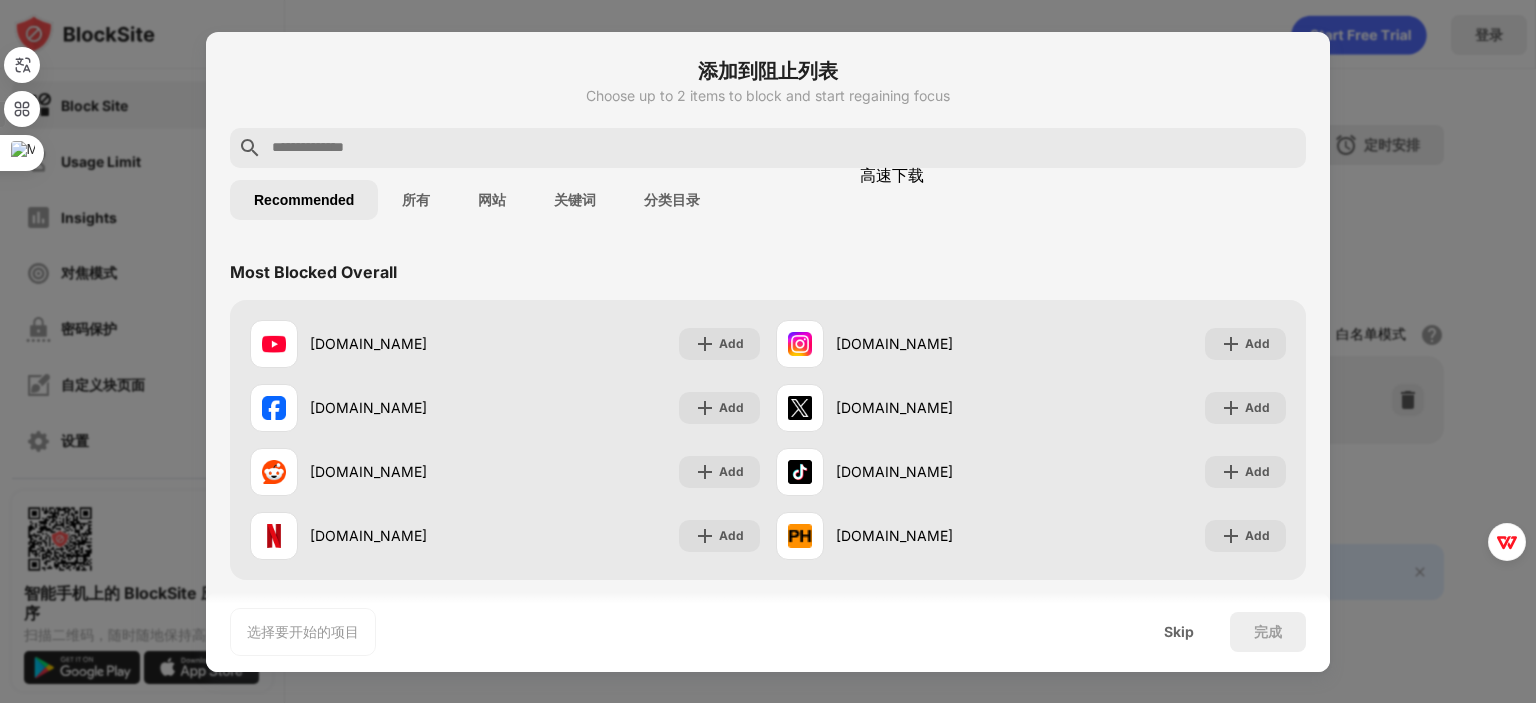 click on "此页面的语言为威尔士语                                                                                                                                                                                                                                            中文（简体） 中文（繁体） 丹麦语 乌克兰语 乌尔都语 亚美尼亚语 俄语 保加利亚语 克罗地亚语 冰岛语 加泰罗尼亚语 匈牙利语 卡纳达语 印地语 印尼语 古吉拉特语 哈萨克语 土耳其语 威尔士语 孟加拉语 尼泊尔语 布尔语(南非荷兰语) 希伯来语 希腊语 库尔德语 德语 意大利语 拉脱维亚语 挪威语 捷克语 斯洛伐克语 斯洛文尼亚语 旁遮普语 日语 普什图语 毛利语 法语 波兰语 波斯语 泰卢固语 泰米尔语 泰语 海地克里奥尔语 爱沙尼亚语 瑞典语 立陶宛语 缅甸语 罗马尼亚语 老挝语 芬兰语 英语 荷兰语 萨摩亚语 葡萄牙语 西班牙语 越南语 阿塞拜疆语 阿拉伯语" at bounding box center [0, 703] 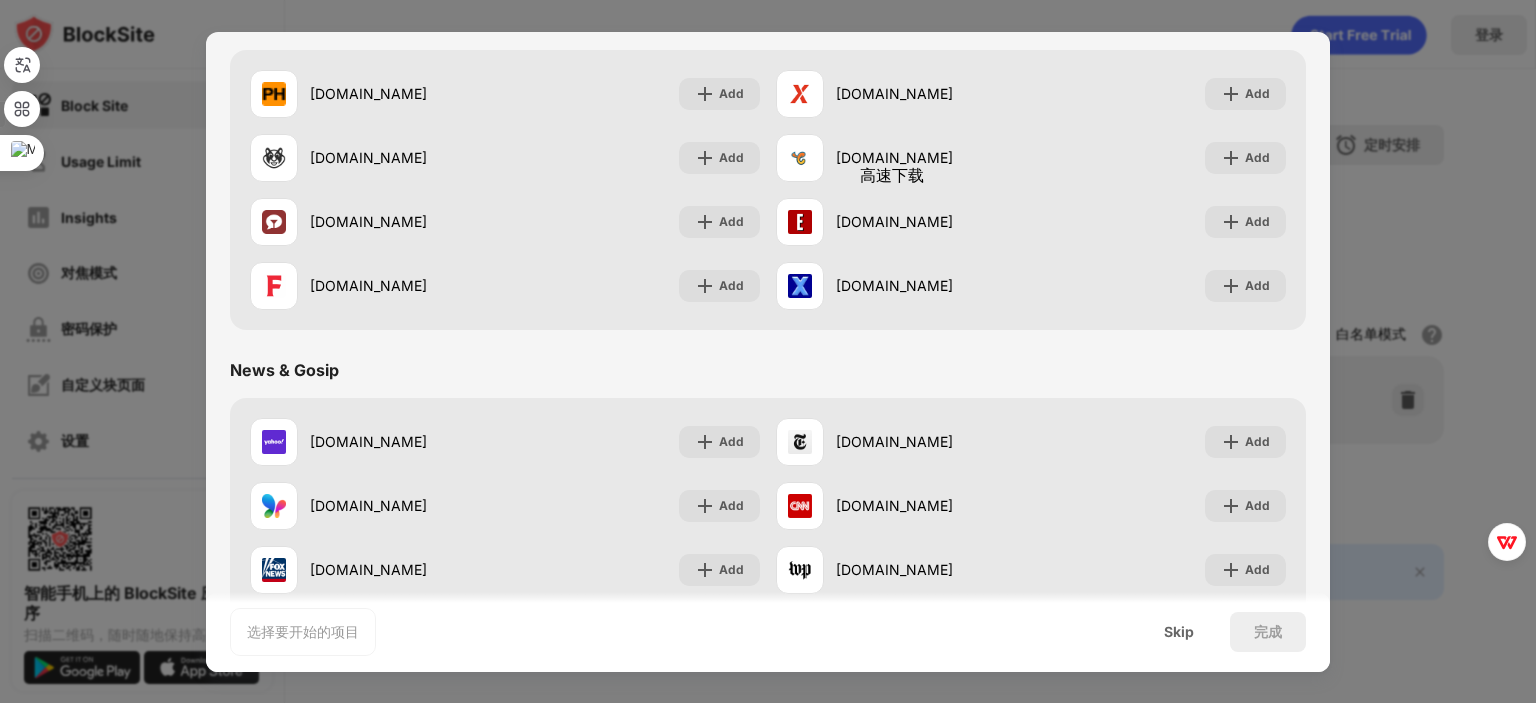 scroll, scrollTop: 900, scrollLeft: 0, axis: vertical 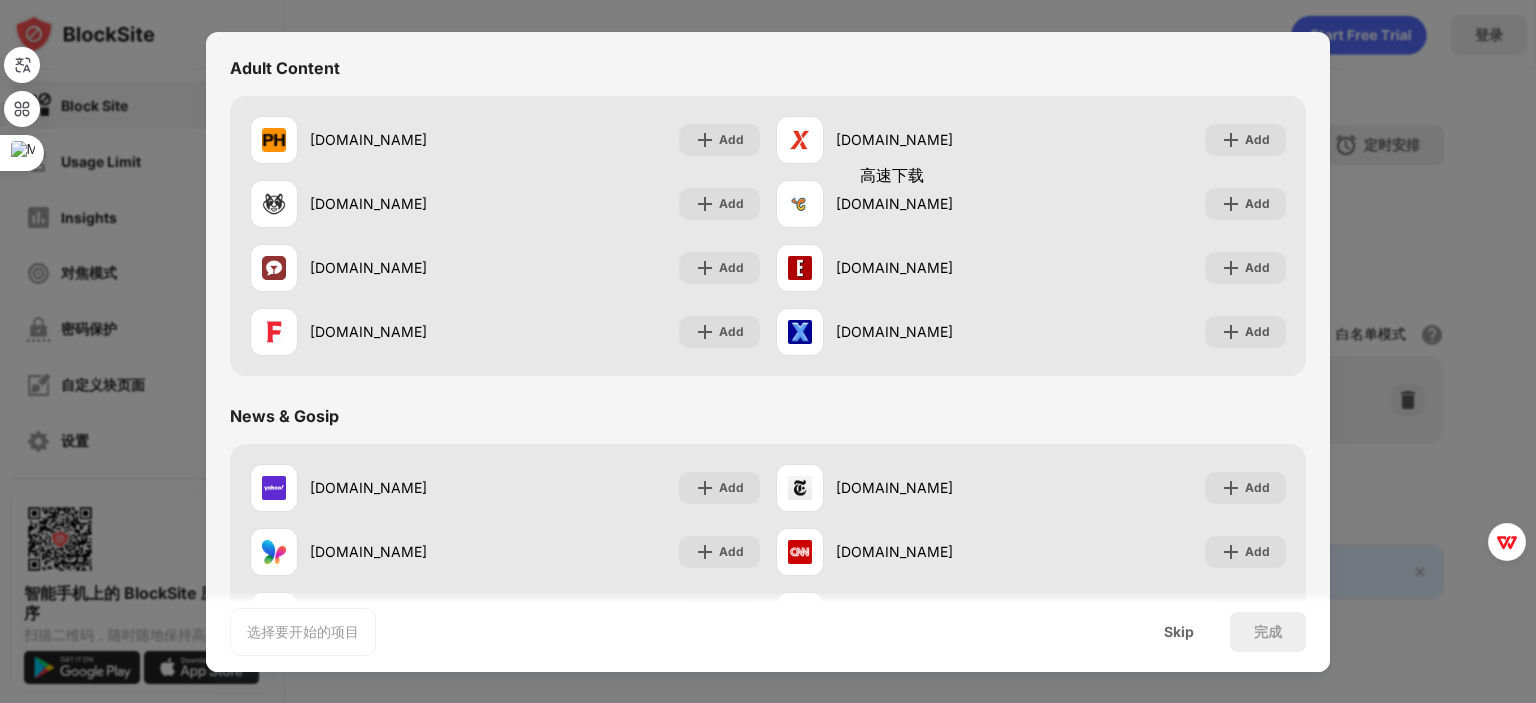 click at bounding box center [768, 351] 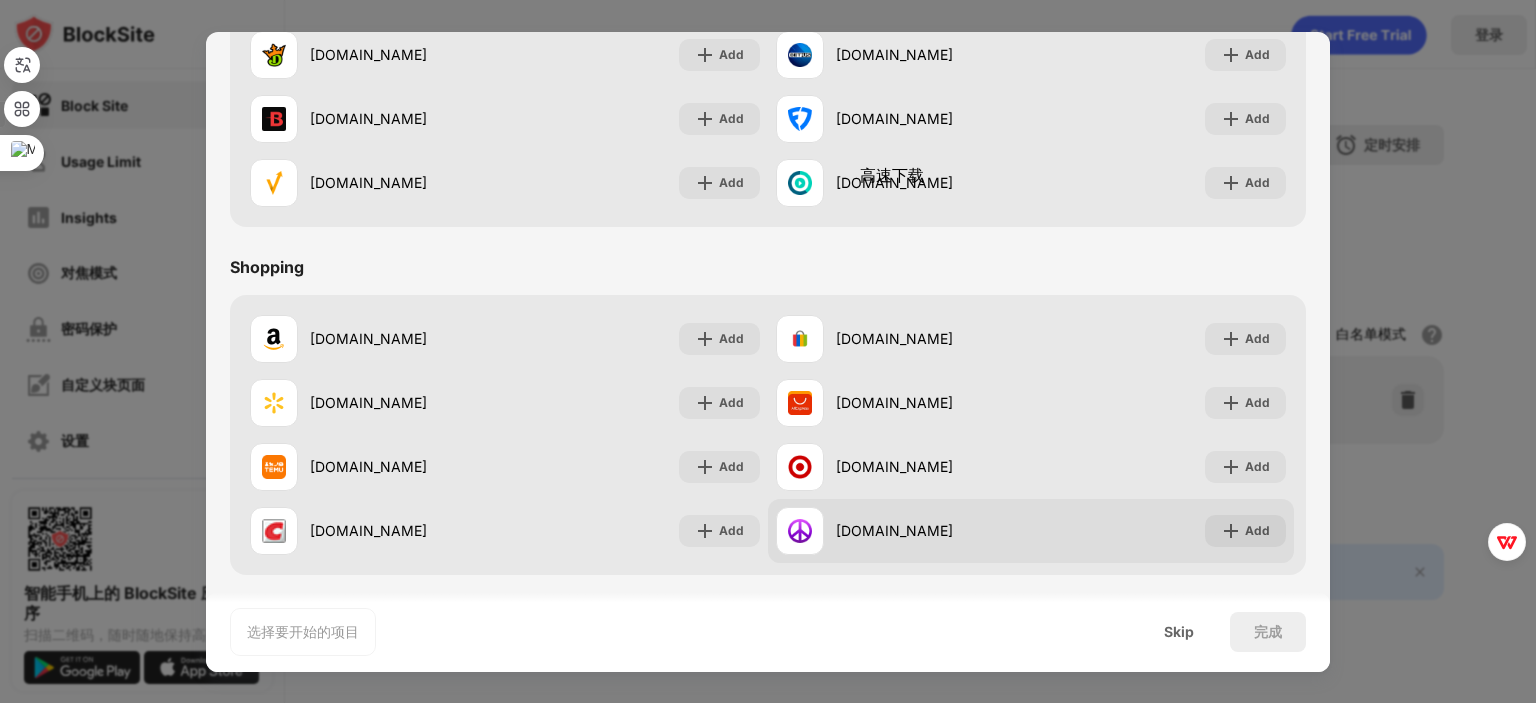 scroll, scrollTop: 2096, scrollLeft: 0, axis: vertical 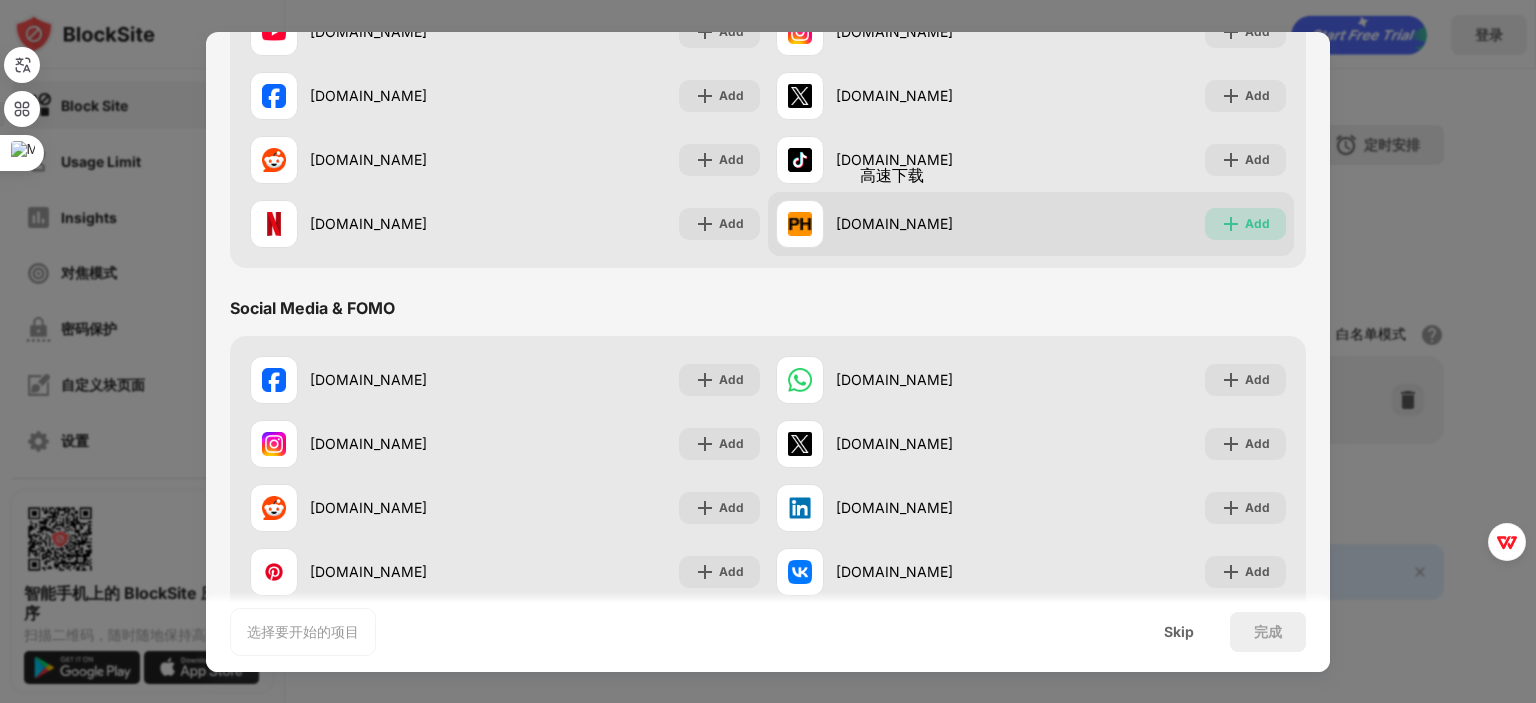 click at bounding box center (1231, 224) 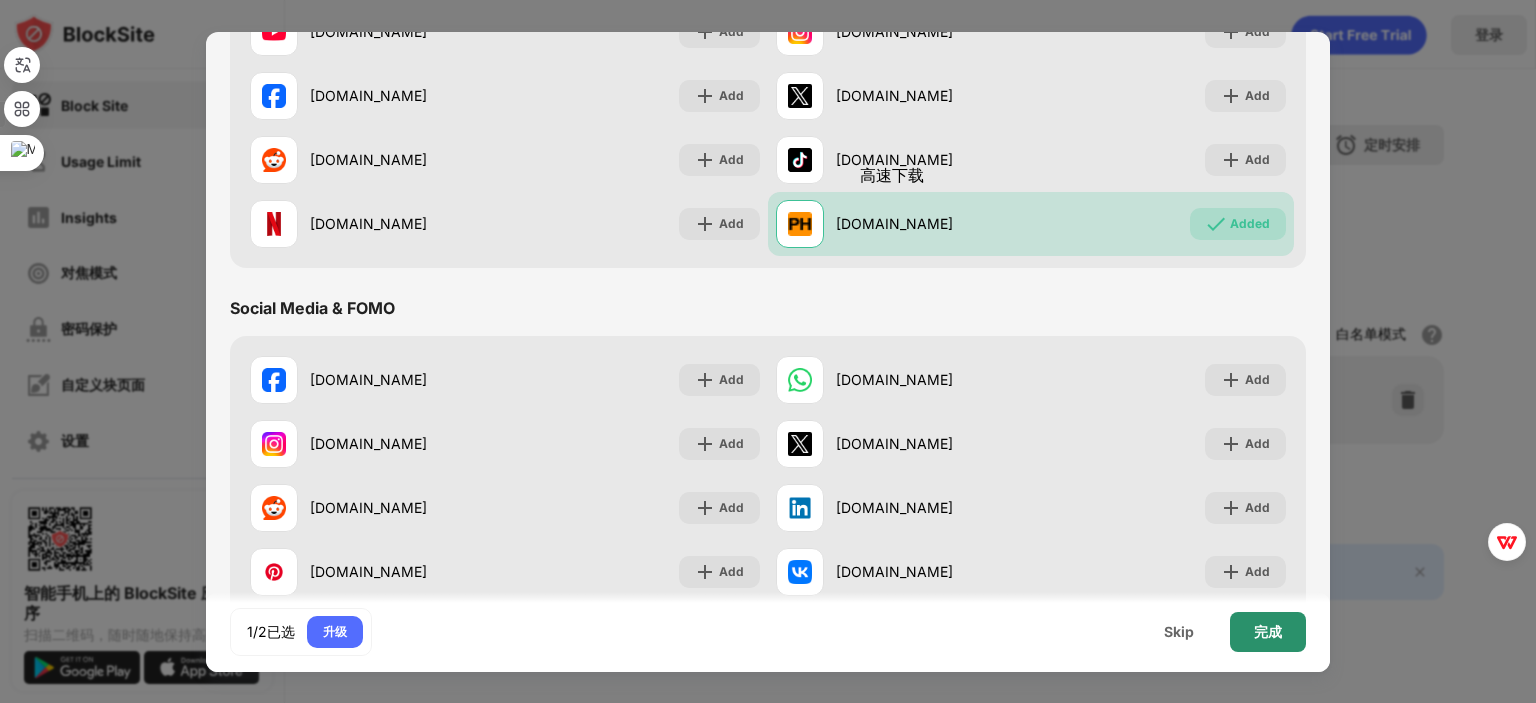 click on "完成" at bounding box center (1268, 632) 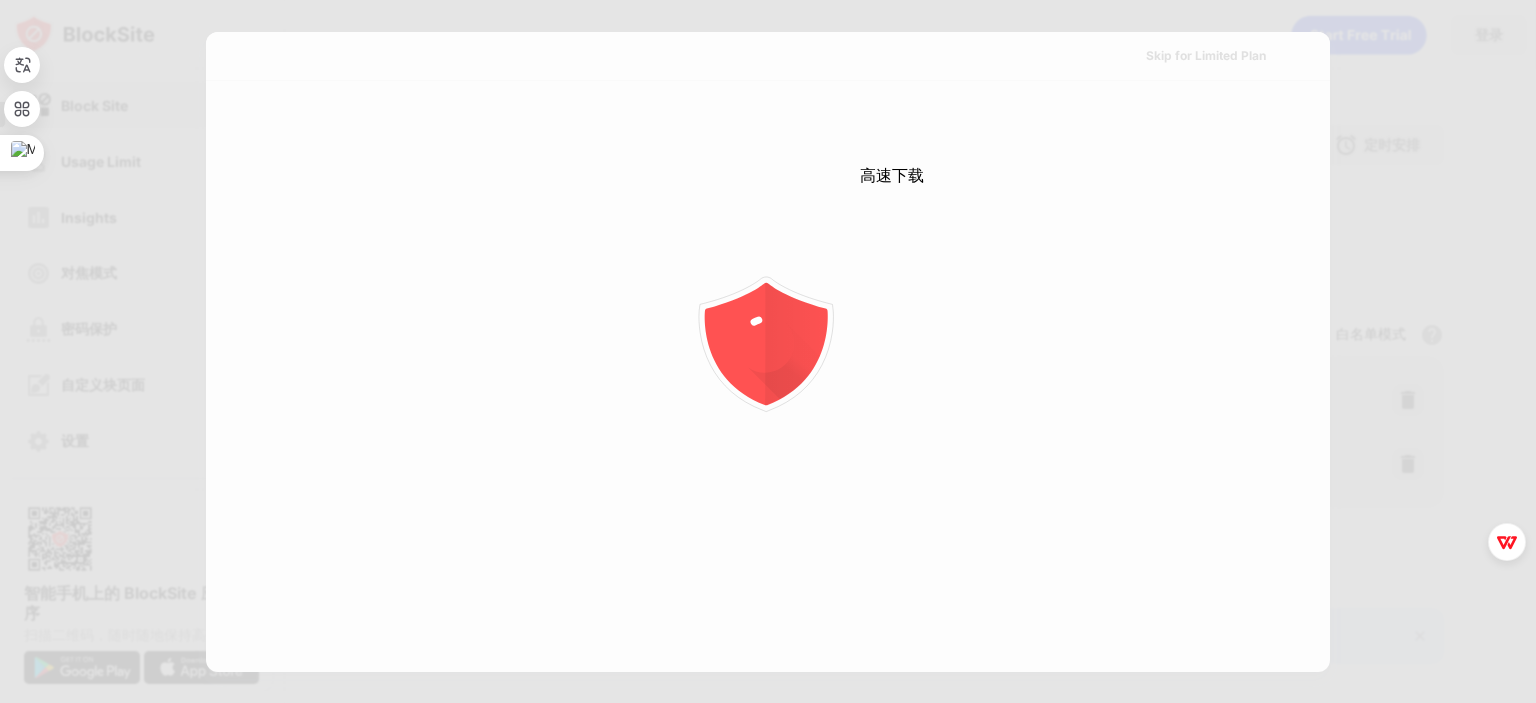 scroll, scrollTop: 0, scrollLeft: 0, axis: both 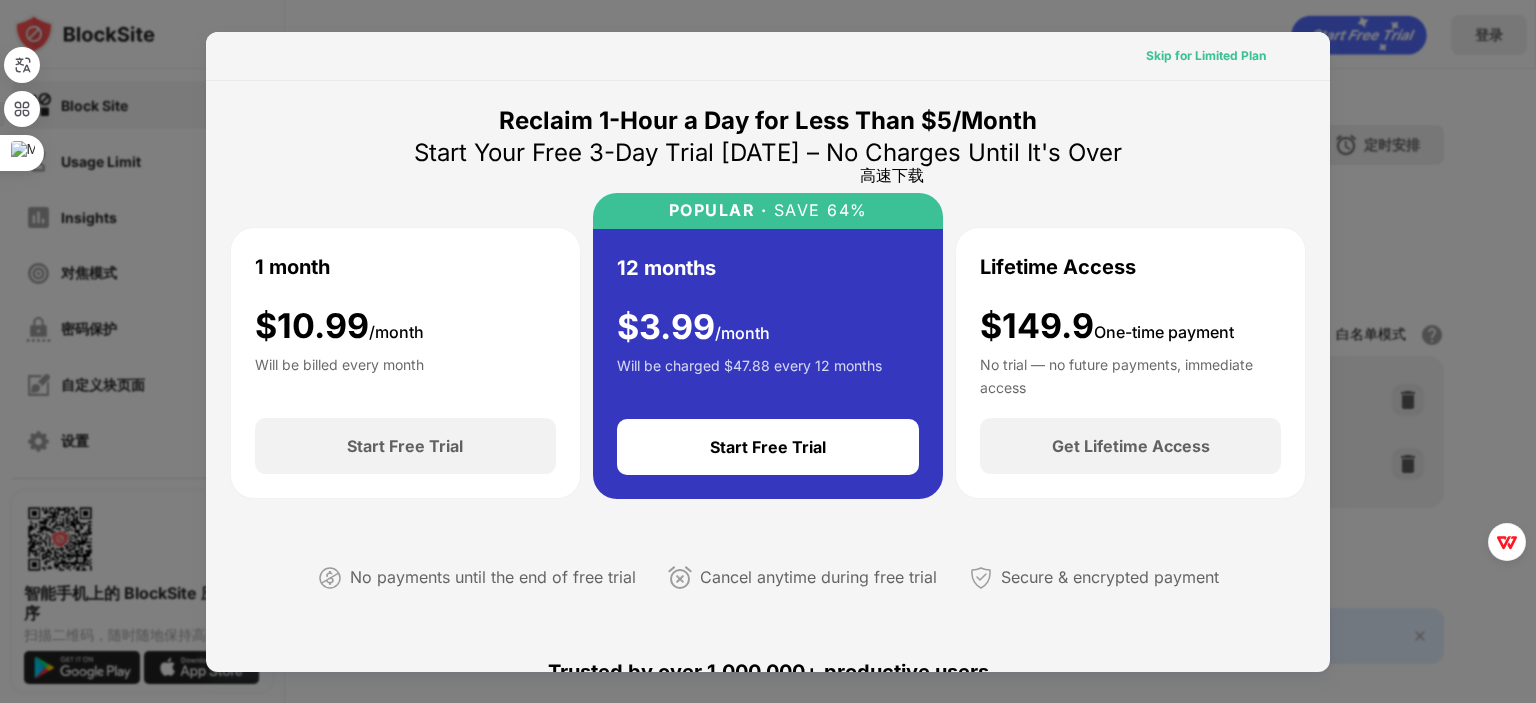 click on "Skip for Limited Plan" at bounding box center (1206, 56) 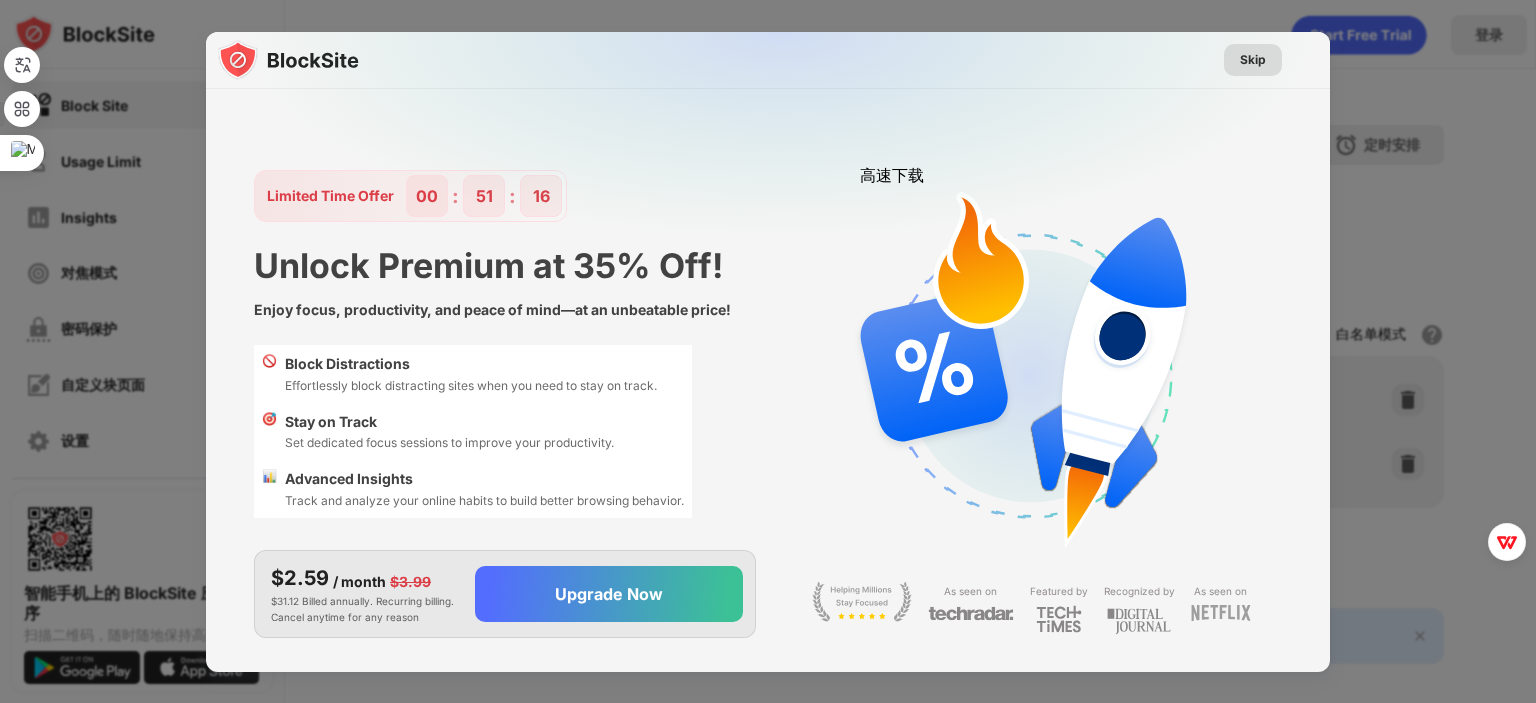 click on "Skip" at bounding box center [1253, 60] 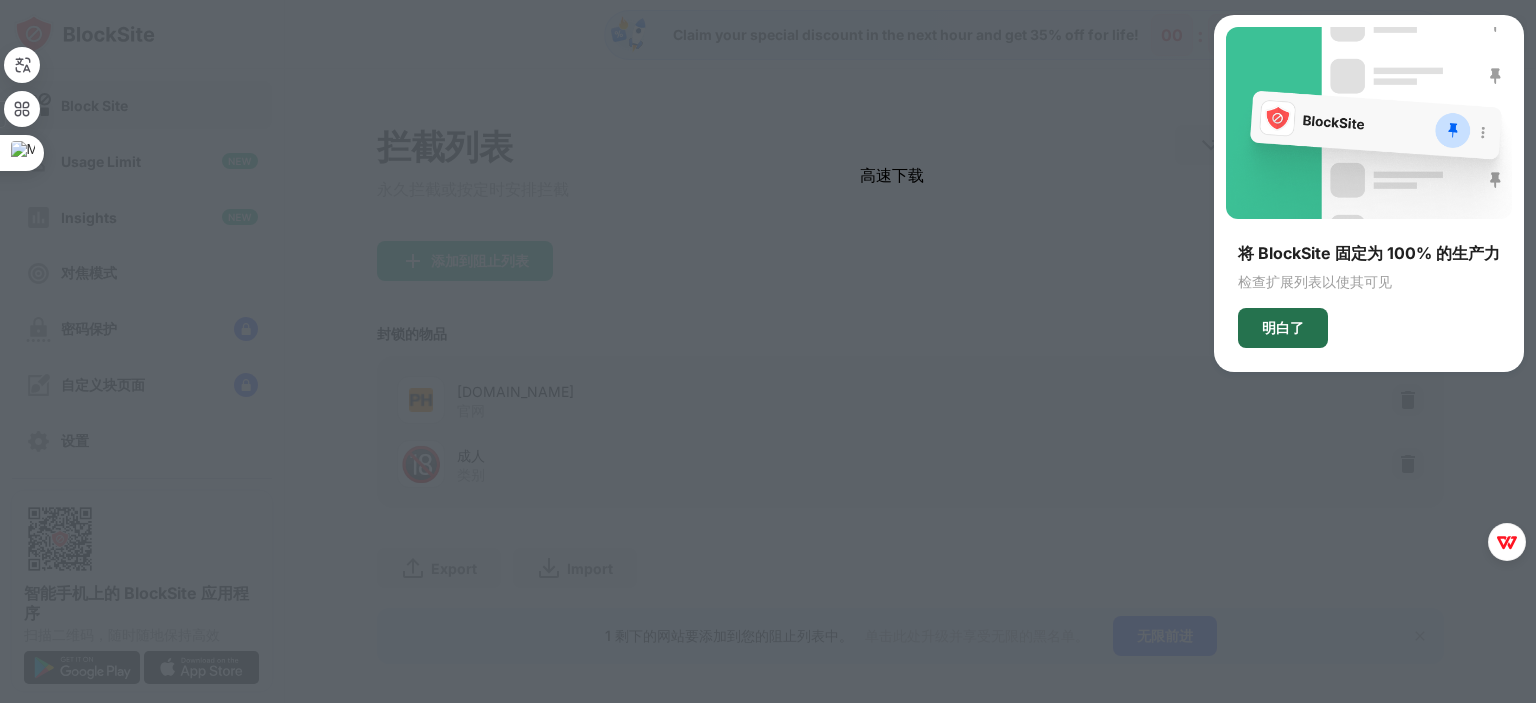 click on "明白了" at bounding box center [1283, 328] 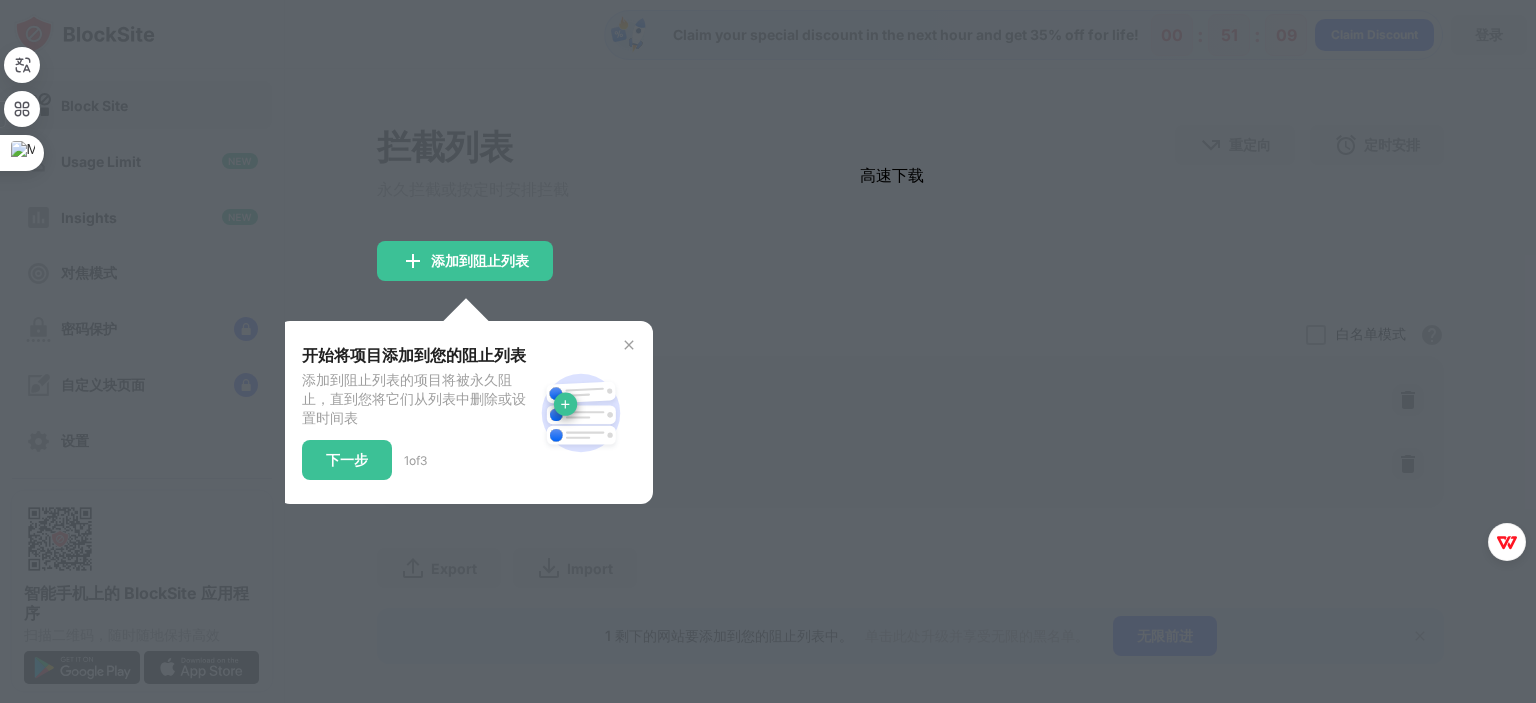 click at bounding box center (629, 345) 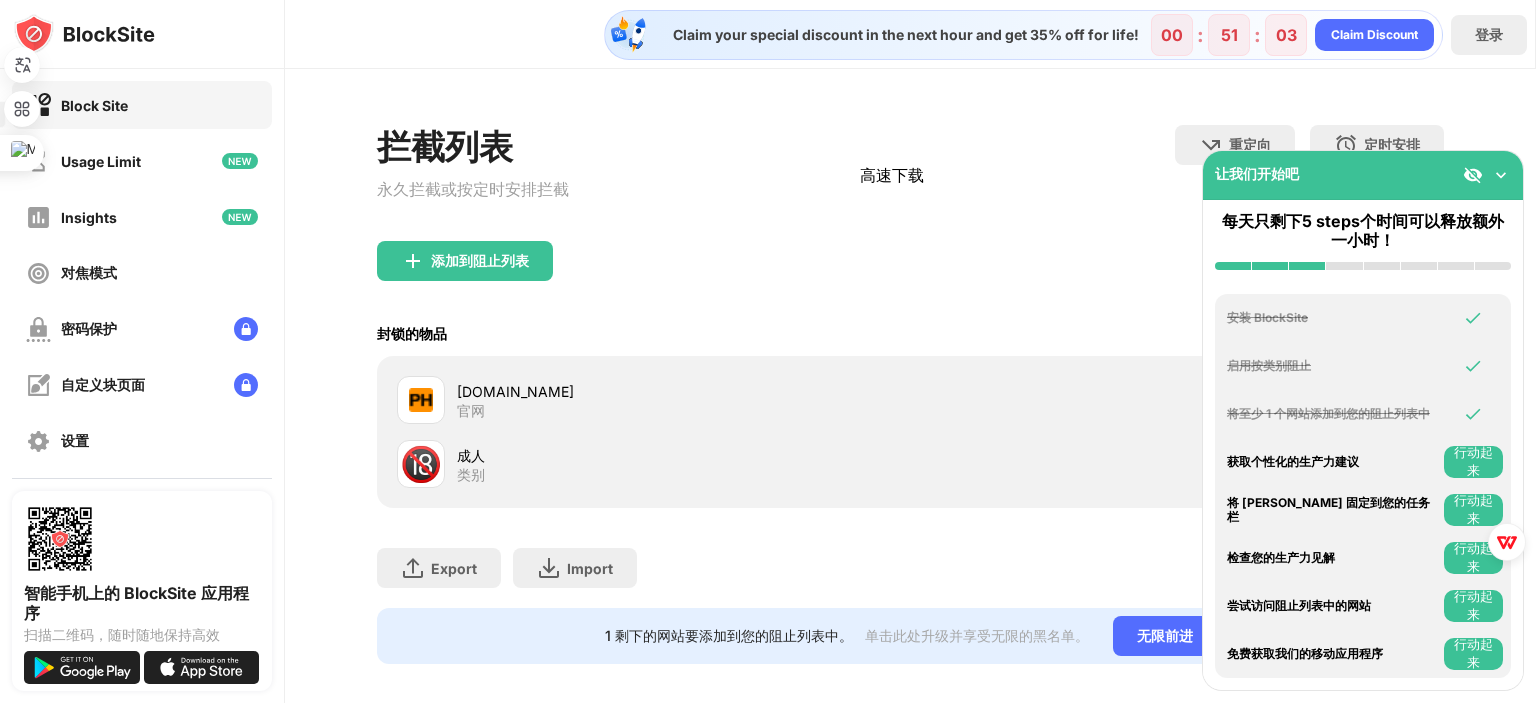 drag, startPoint x: 744, startPoint y: 401, endPoint x: 638, endPoint y: 293, distance: 151.32745 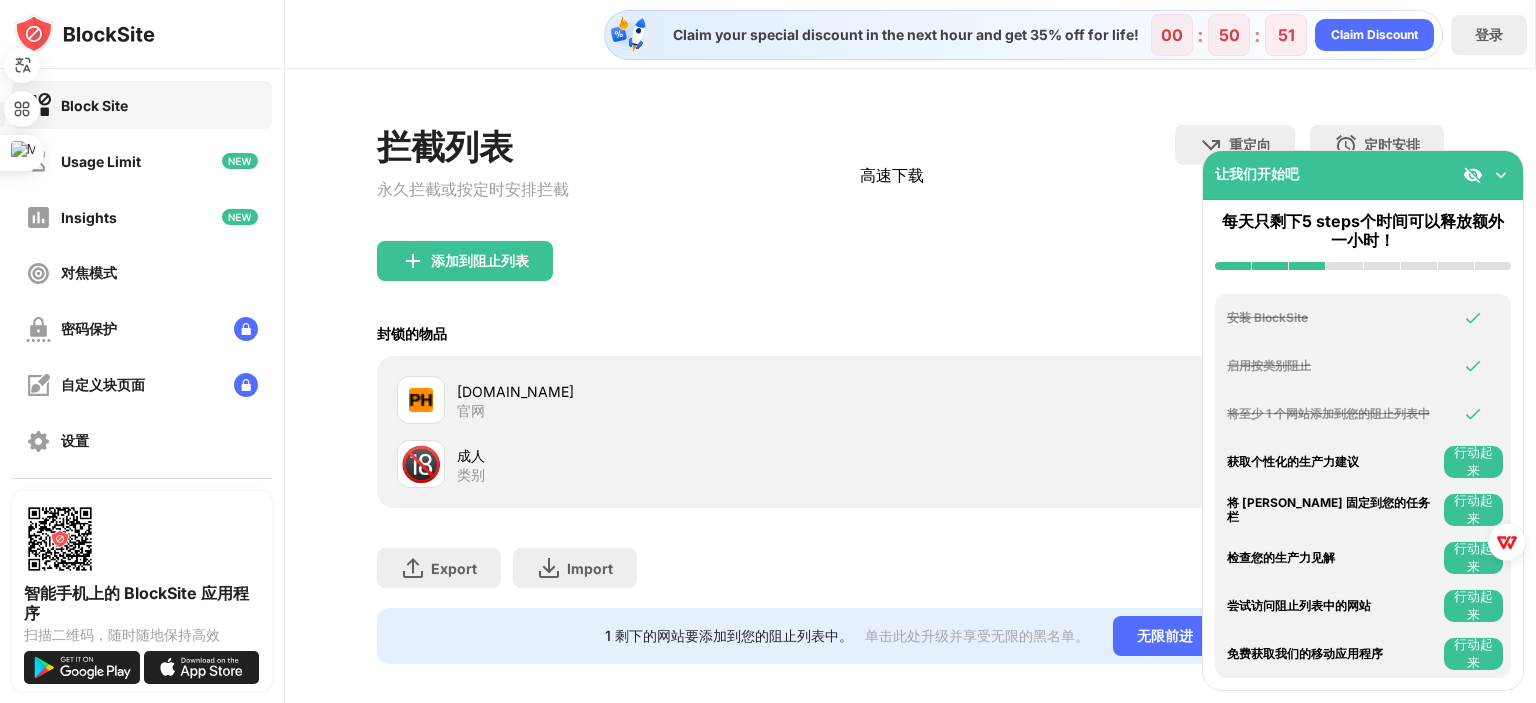 click at bounding box center (1501, 175) 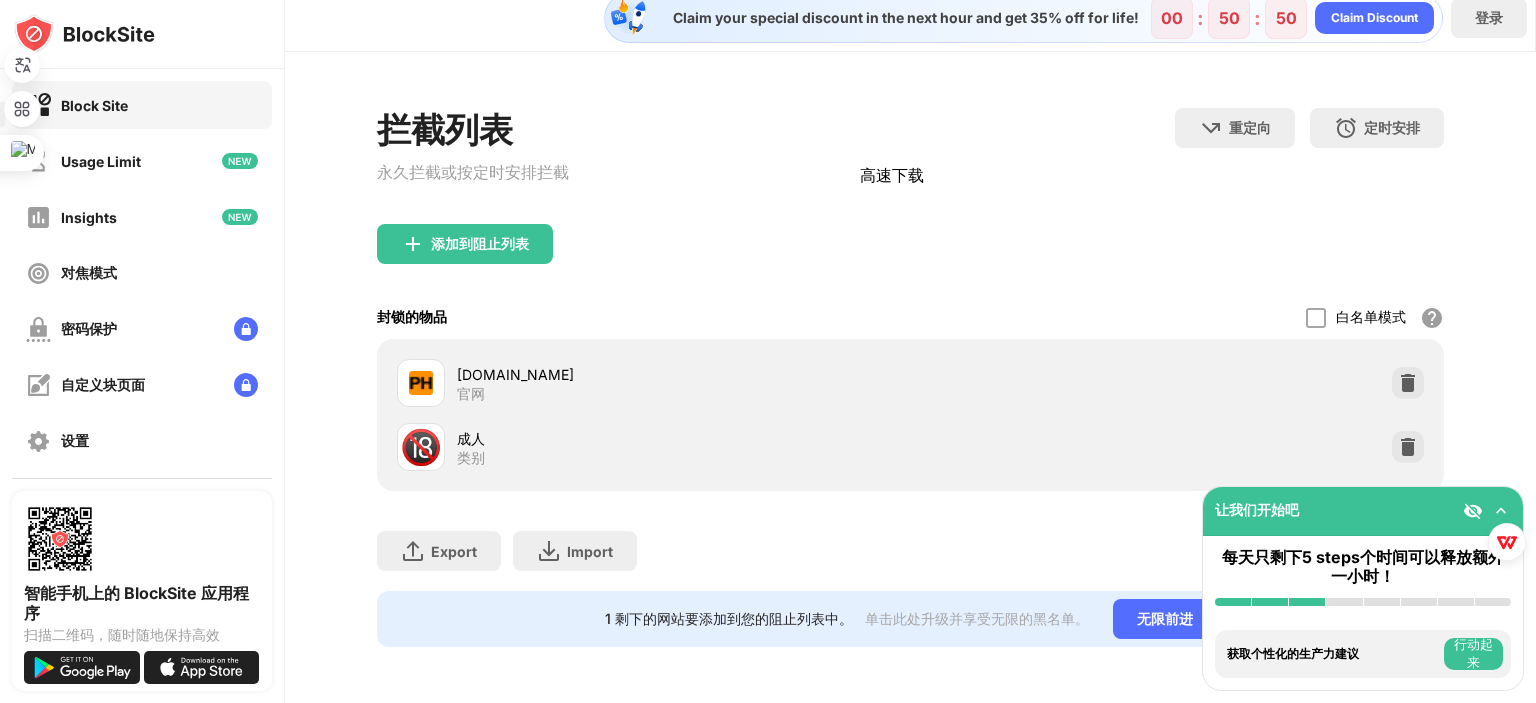 scroll, scrollTop: 36, scrollLeft: 0, axis: vertical 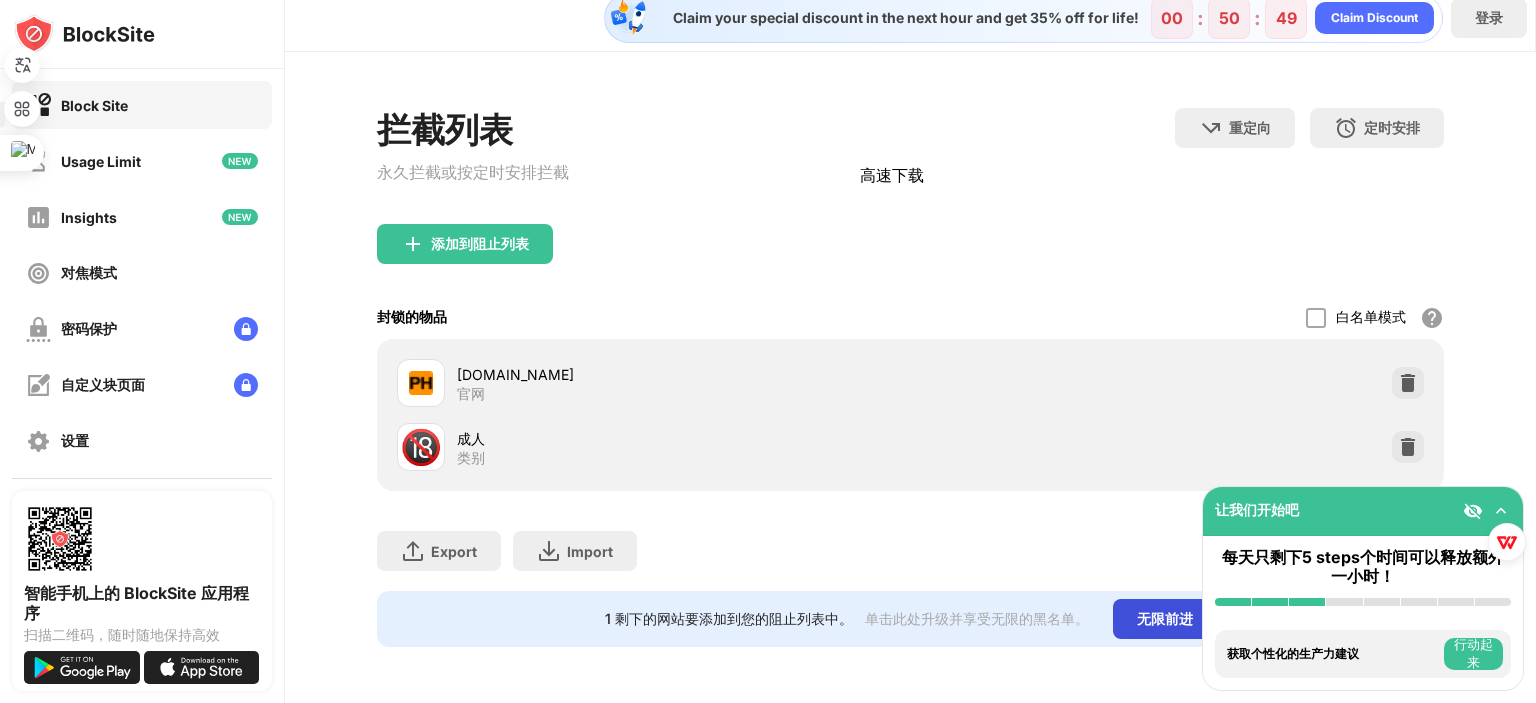 click on "无限前进" at bounding box center (1165, 619) 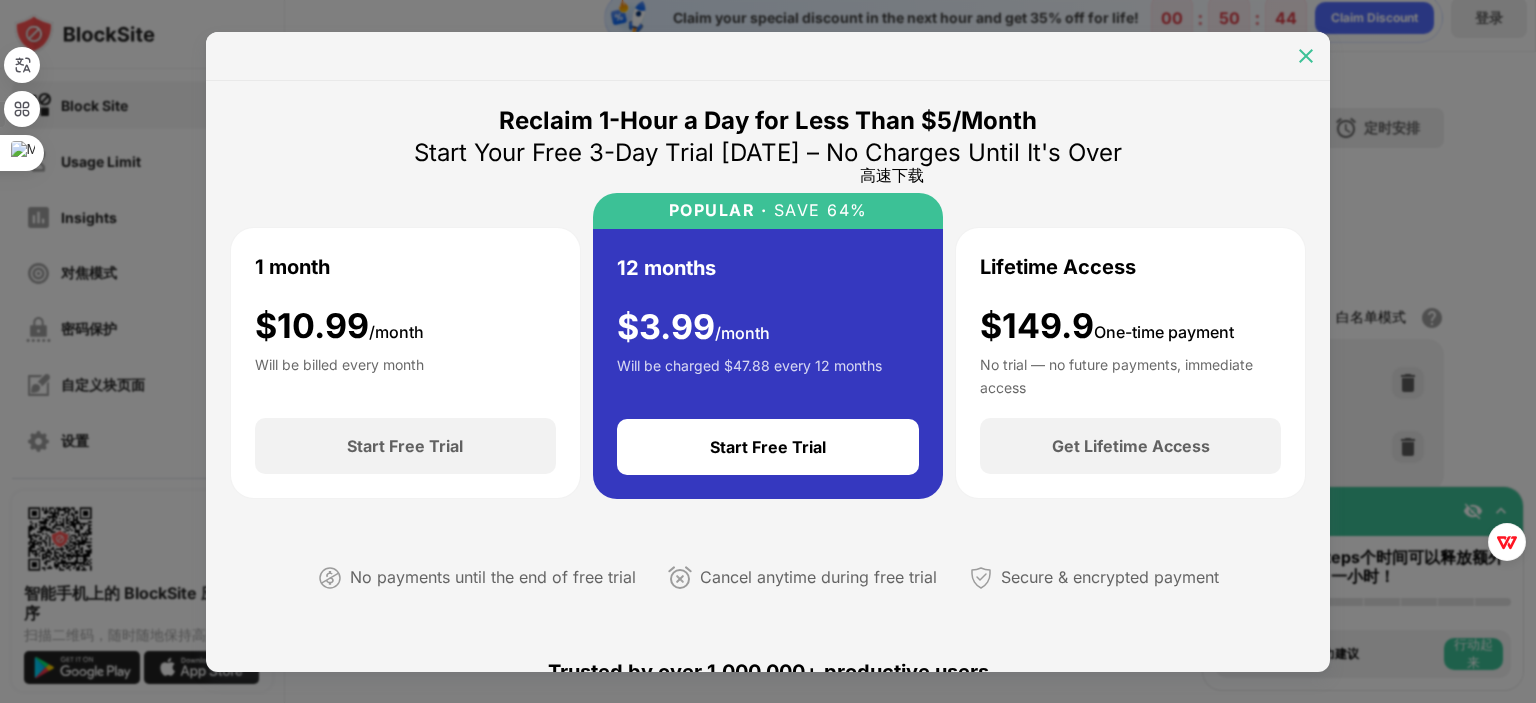click at bounding box center (1306, 56) 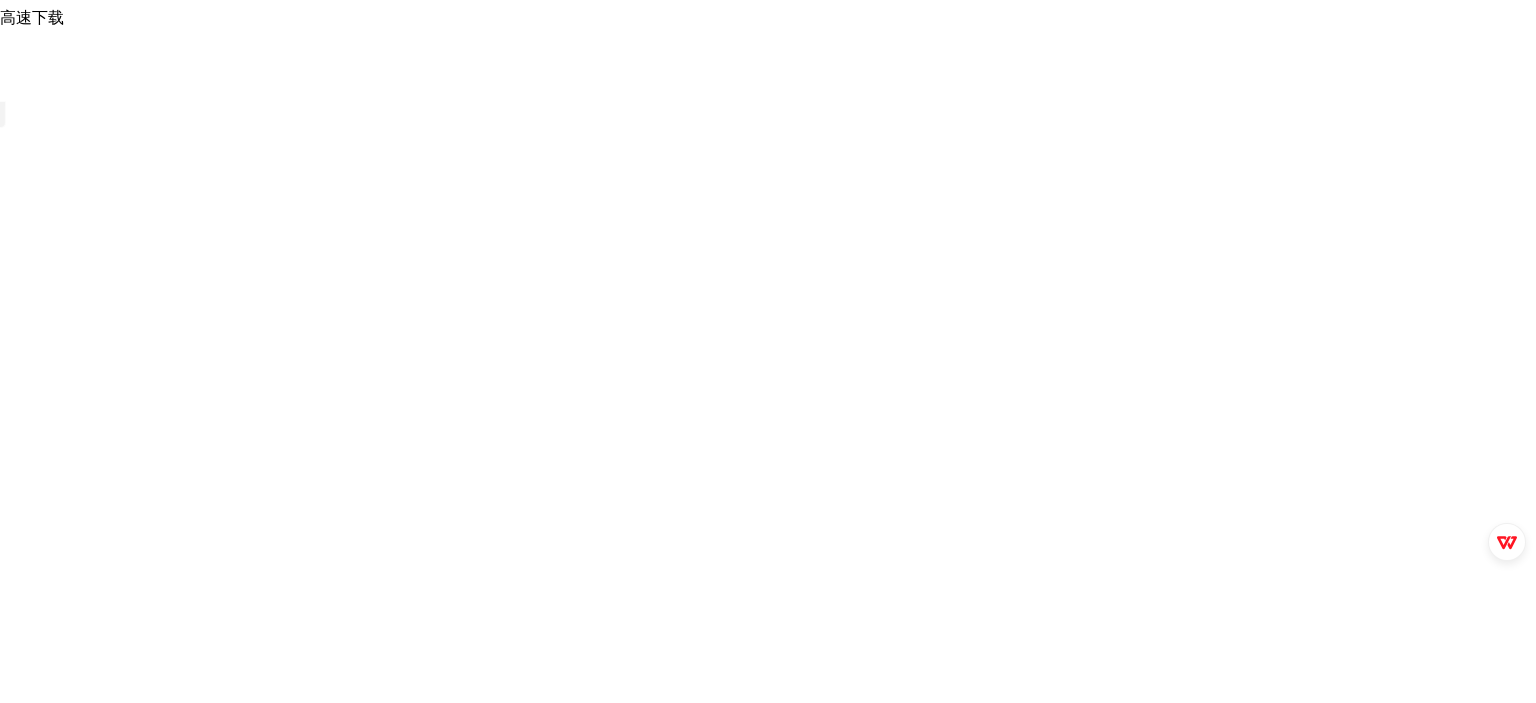 scroll, scrollTop: 0, scrollLeft: 0, axis: both 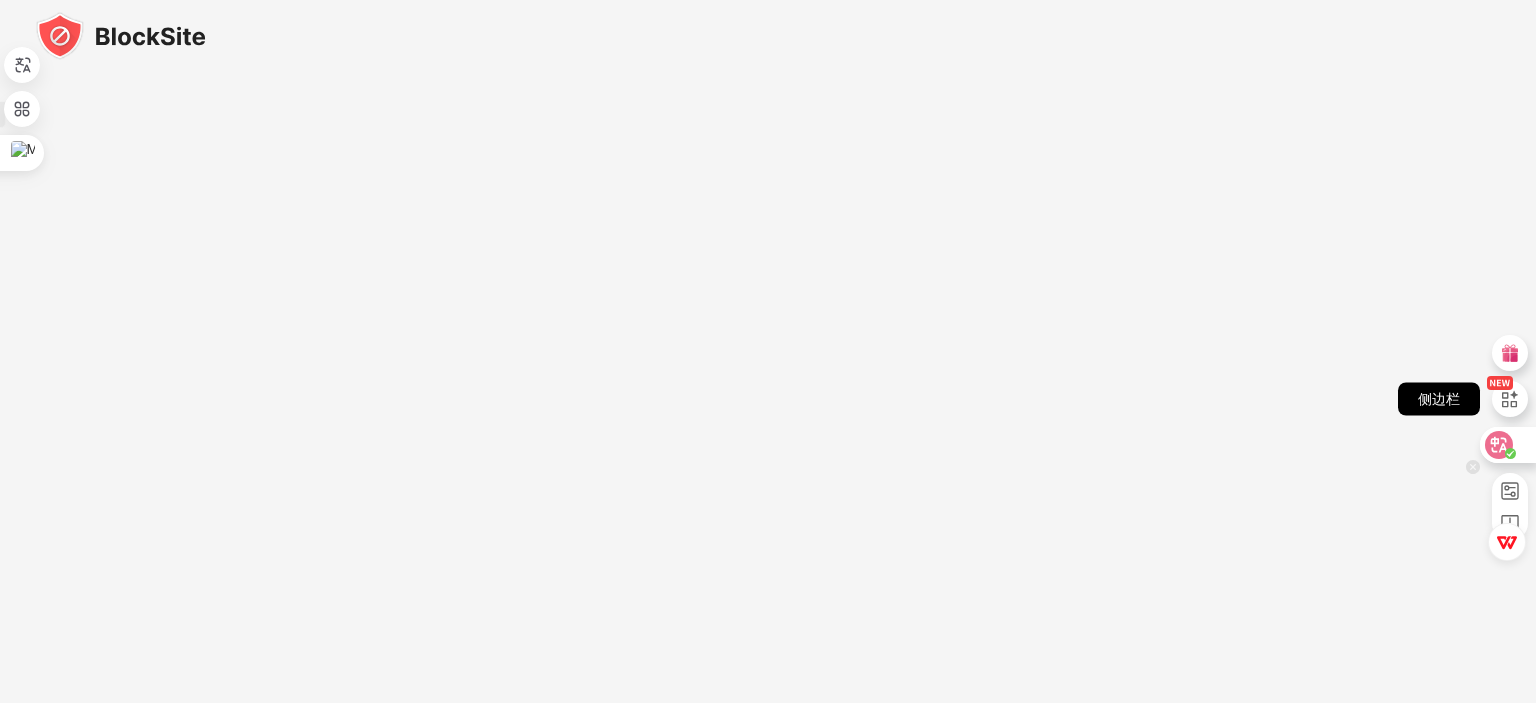 click 